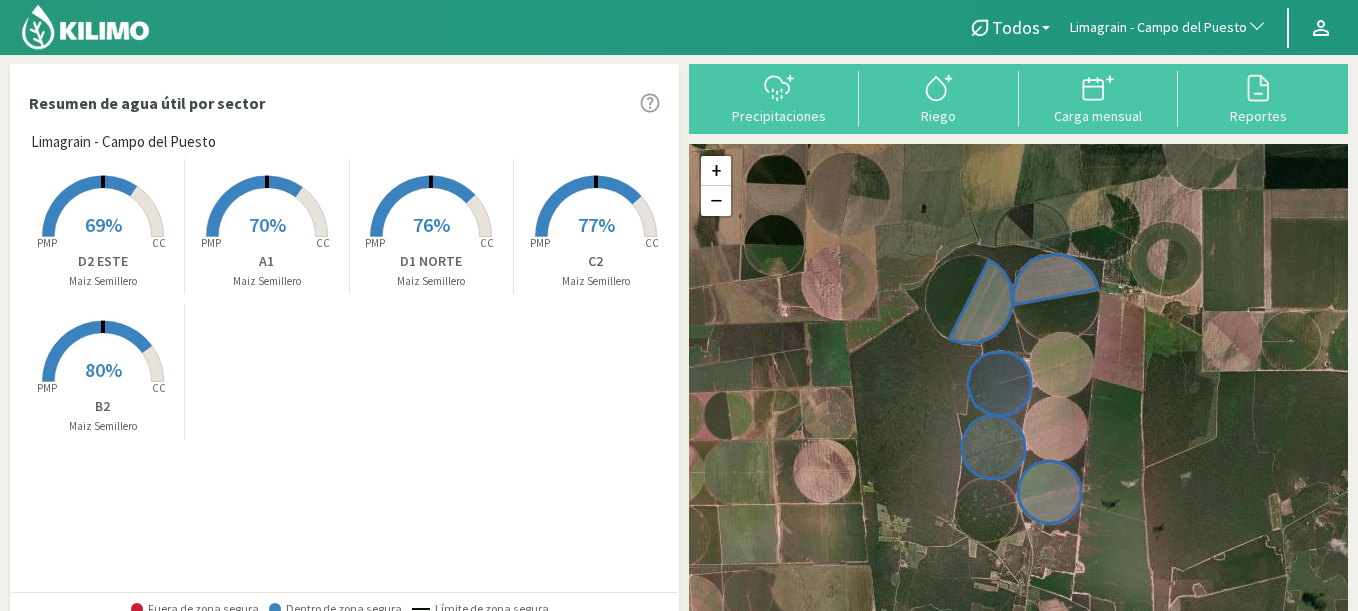scroll, scrollTop: 0, scrollLeft: 0, axis: both 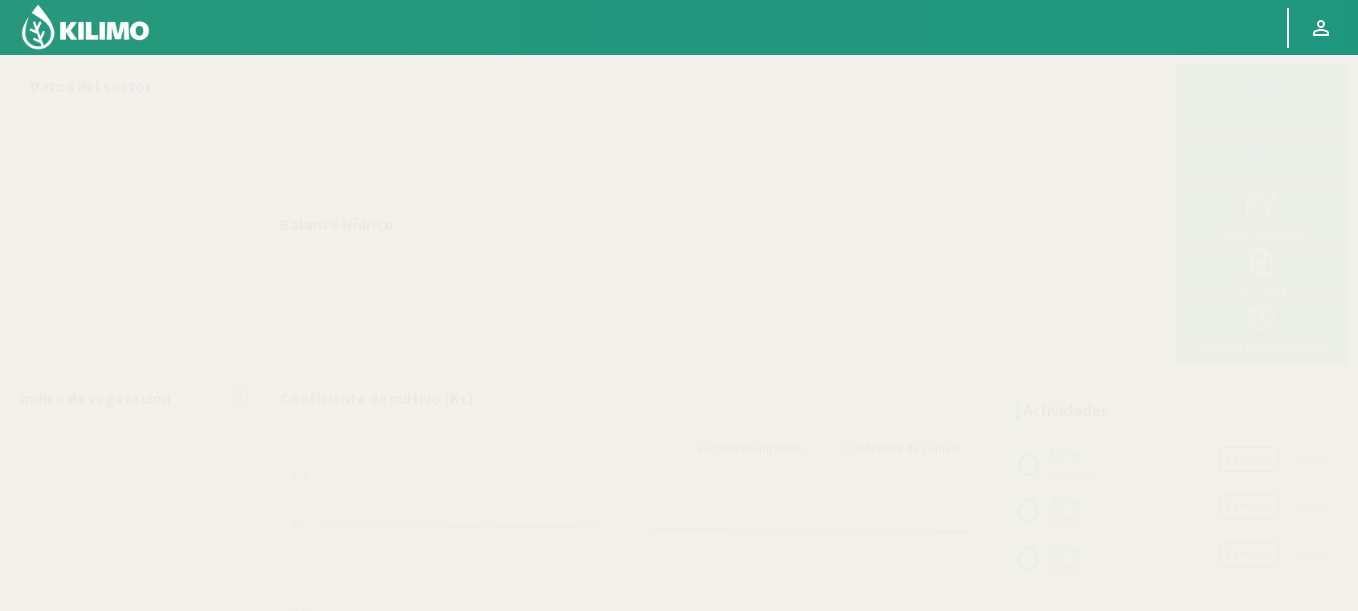select on "Object" 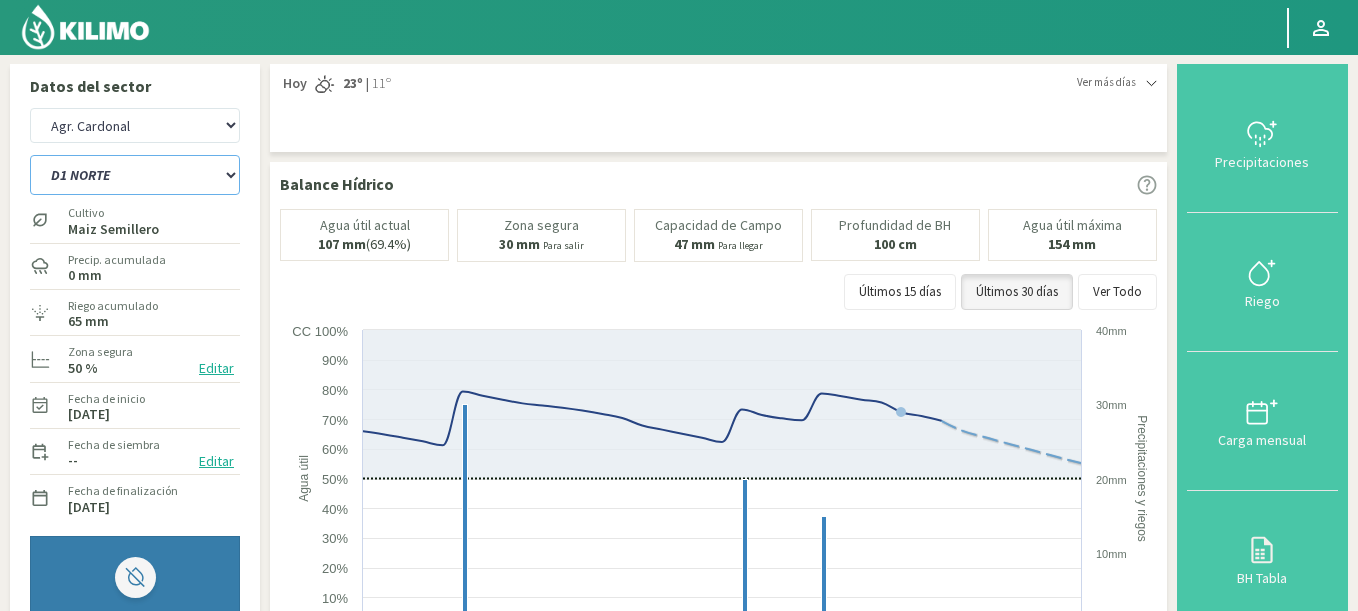 click on "A1   B2   C2   D1 NORTE   D2 ESTE" 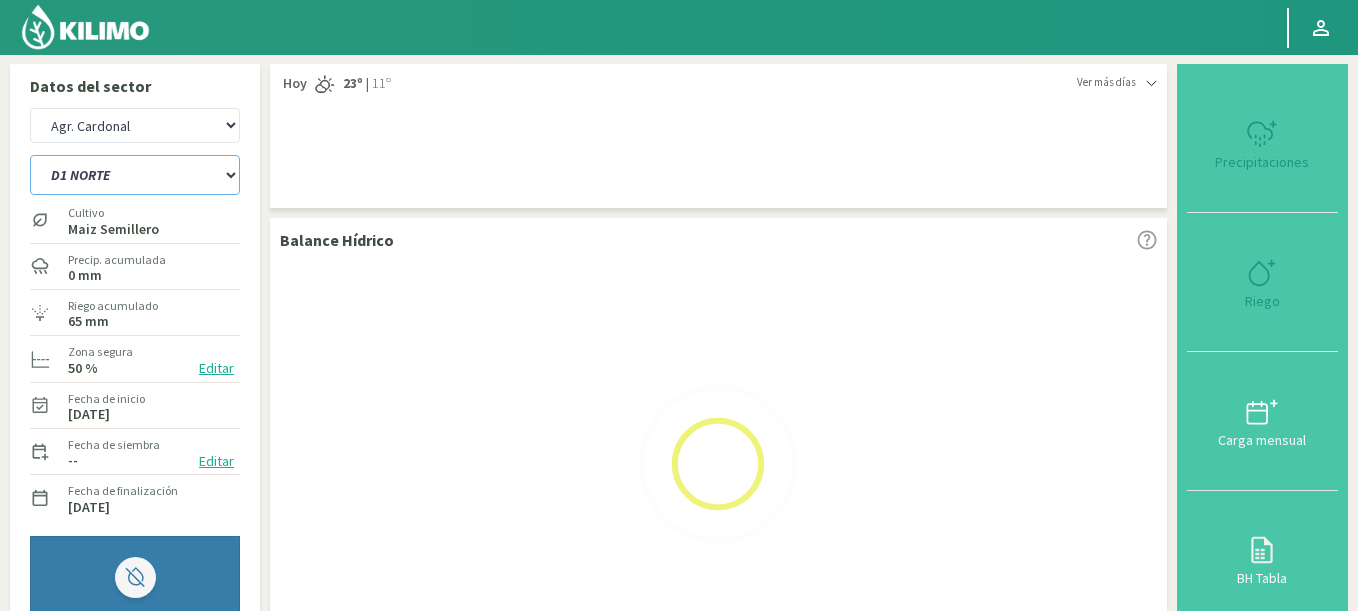 select on "4: Object" 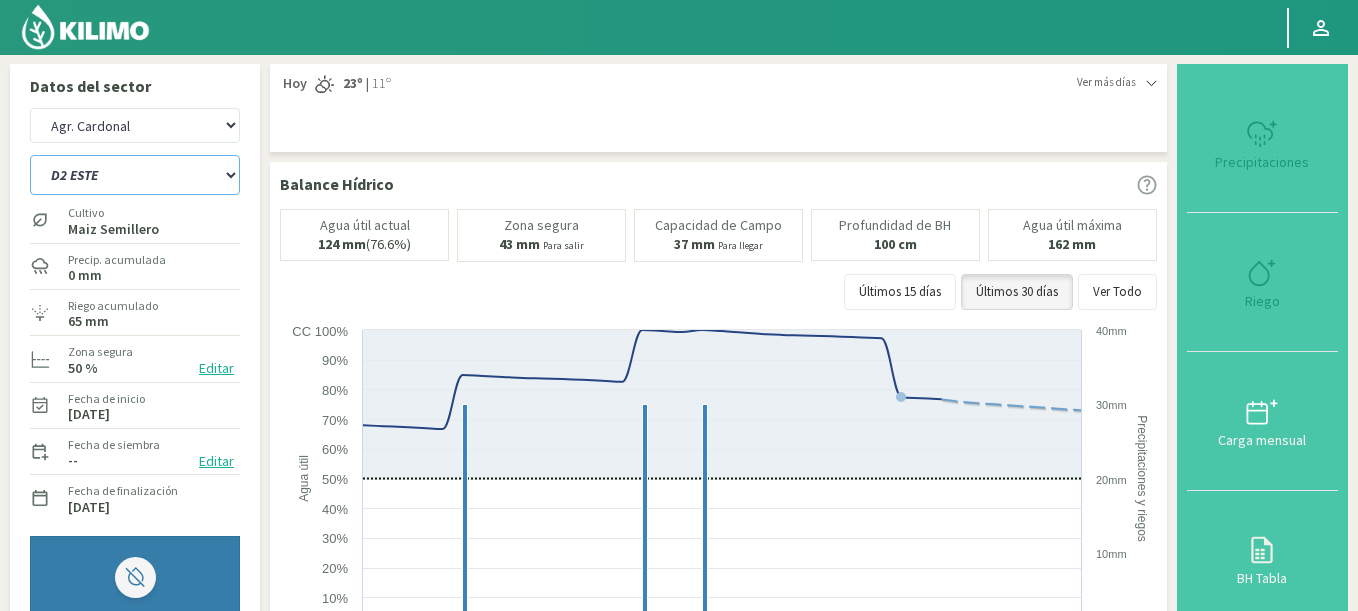 select on "476: Object" 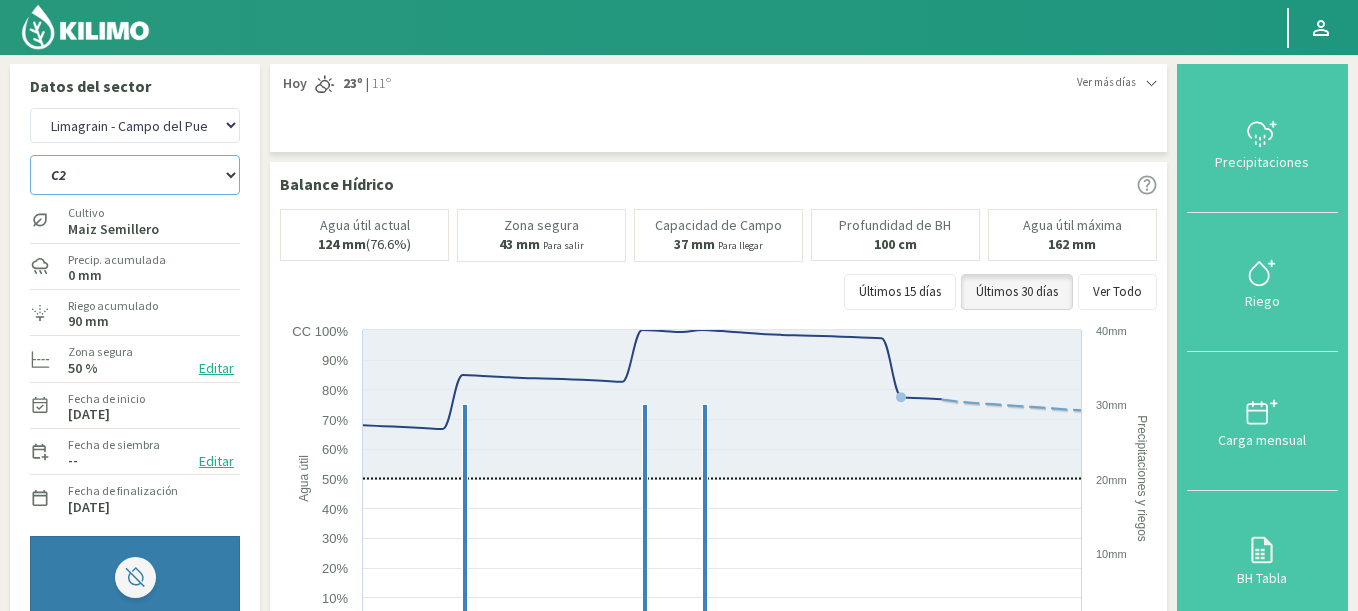 click on "A1   B2   C2   D1 NORTE   D2 ESTE" 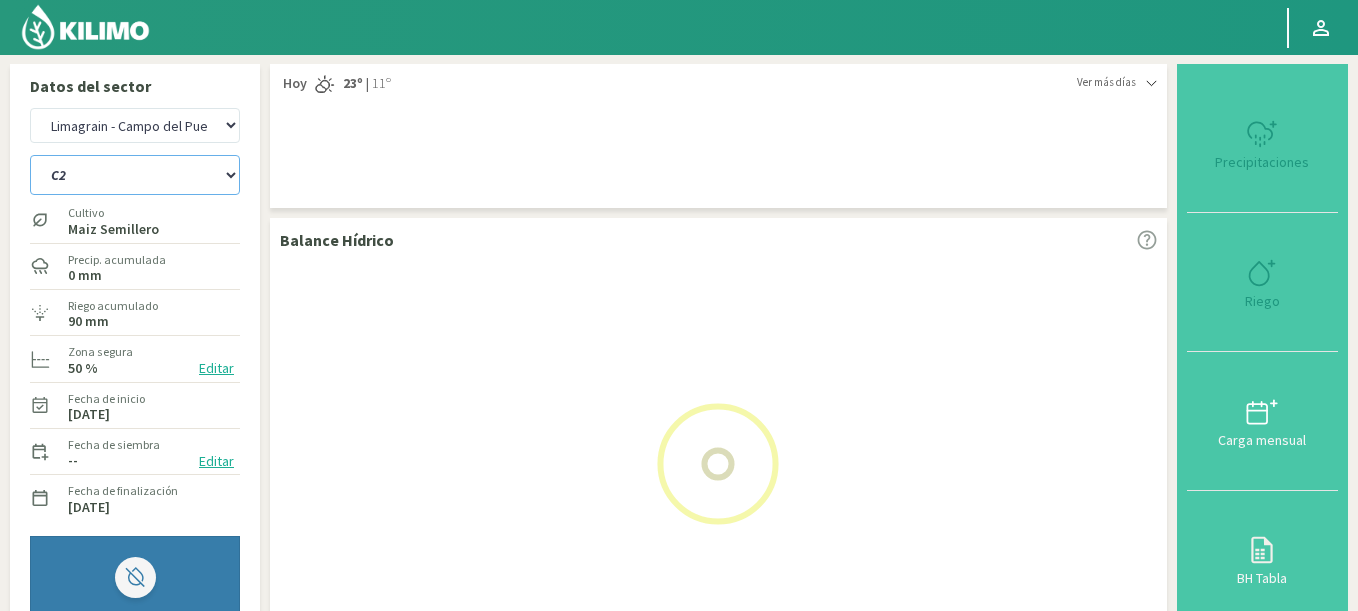 select on "8: Object" 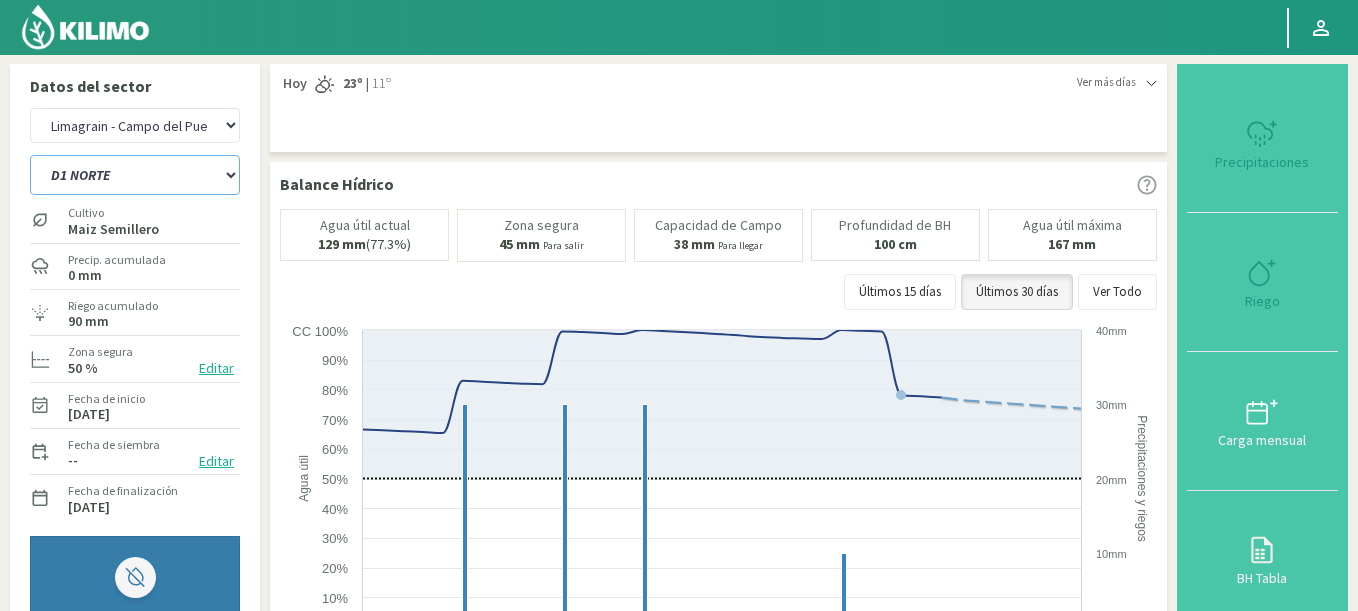 select on "754: Object" 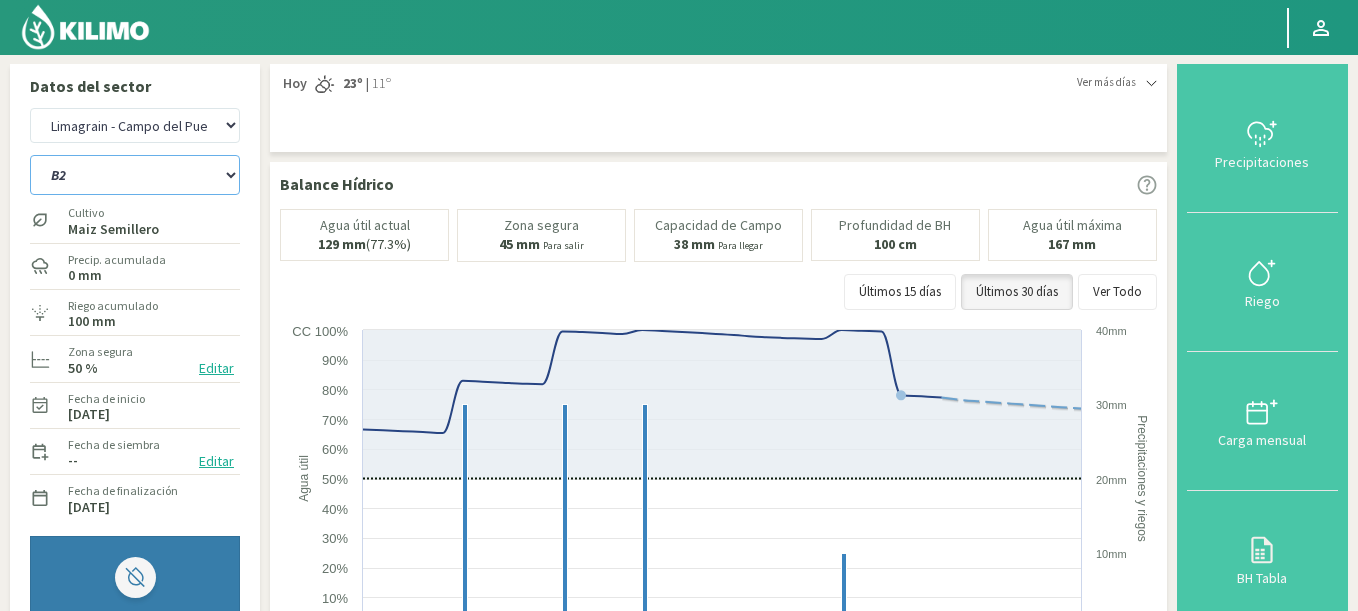 click on "A1   B2   C2   D1 NORTE   D2 ESTE" 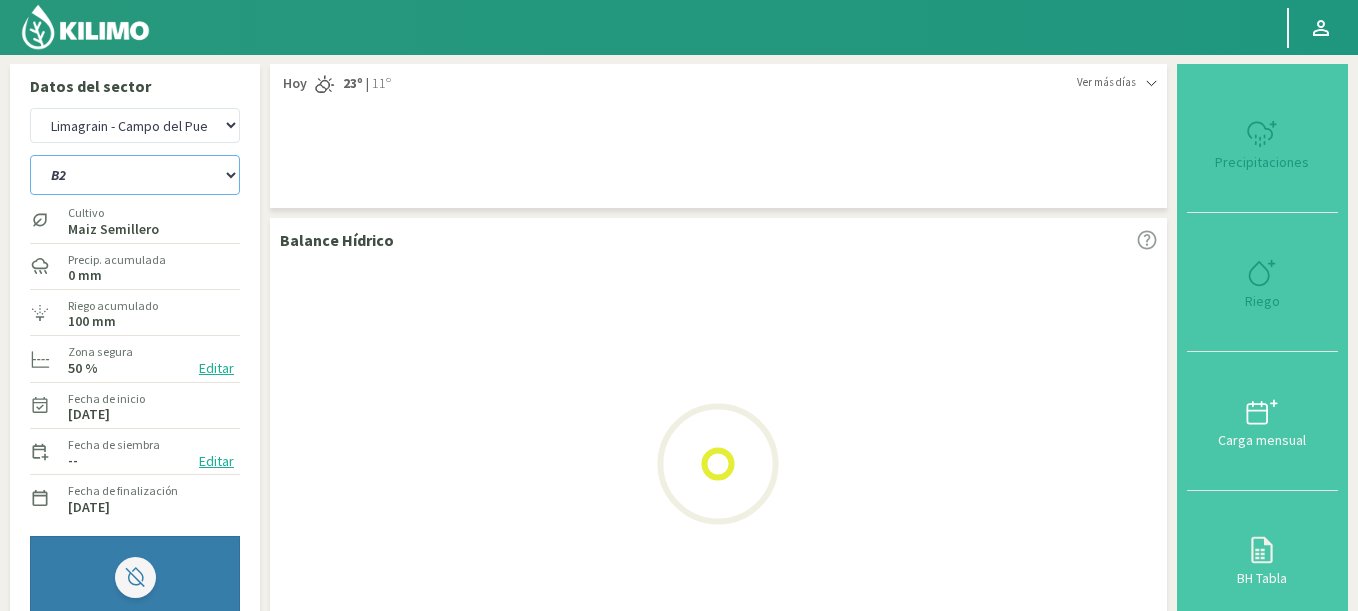 select on "12: Object" 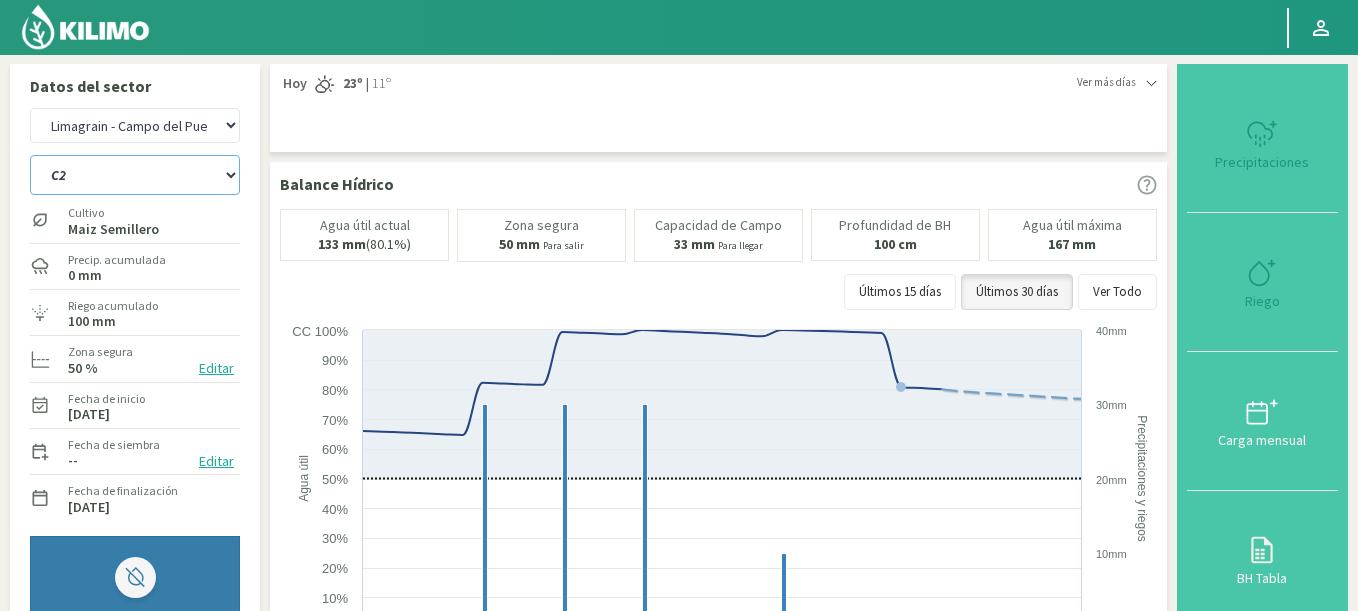 select on "Object" 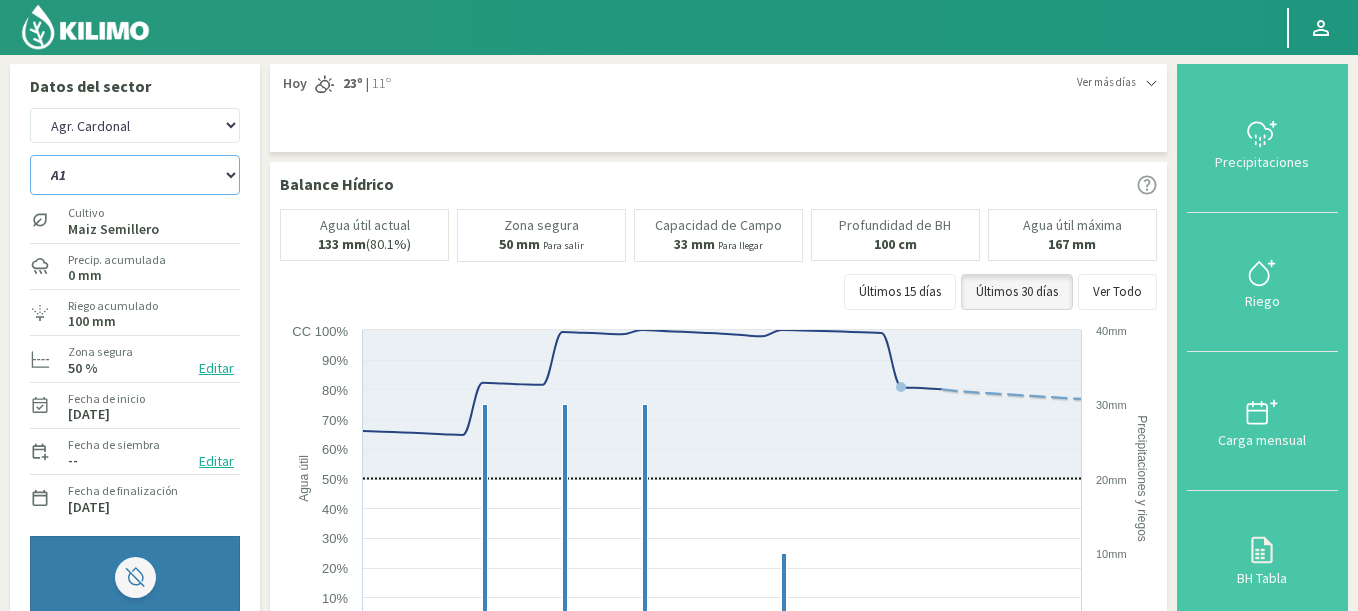 click on "A1   B2   C2   D1 NORTE   D2 ESTE" 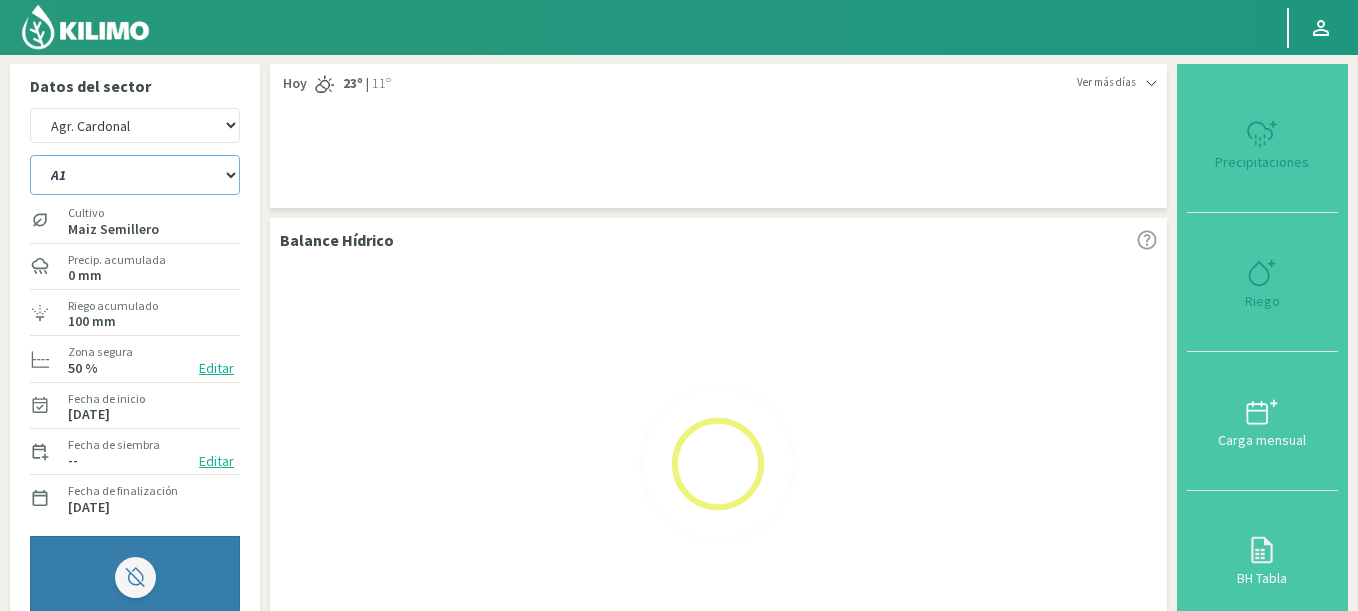 select on "16: Object" 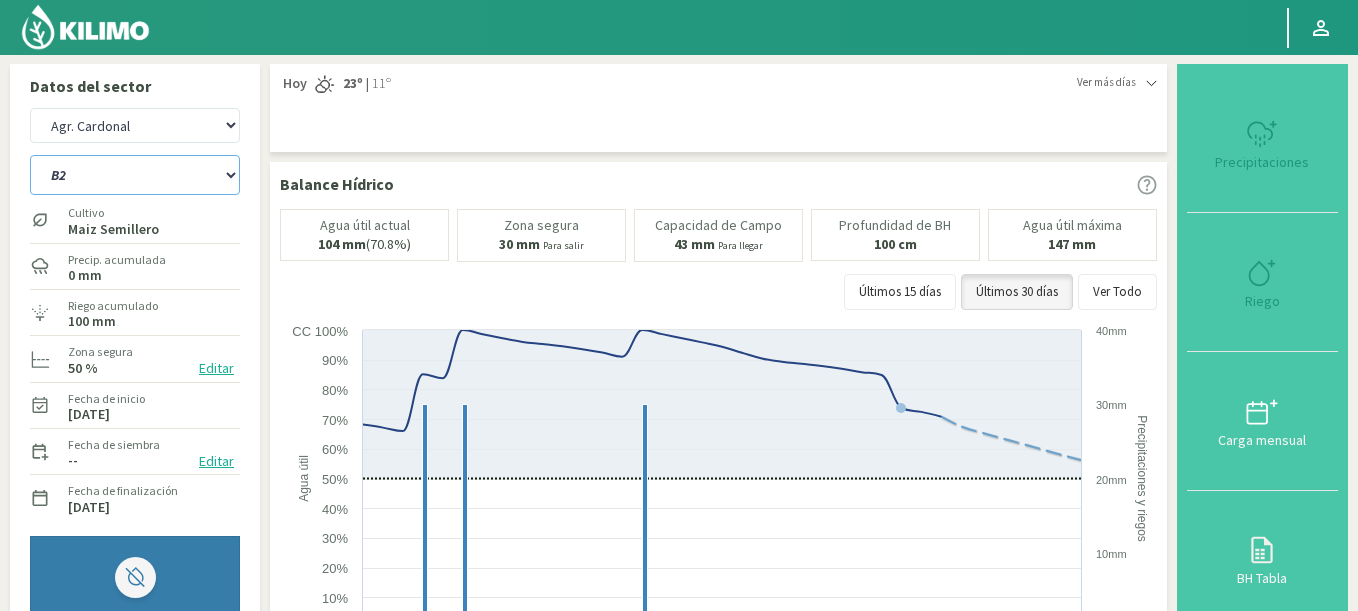 select on "Object" 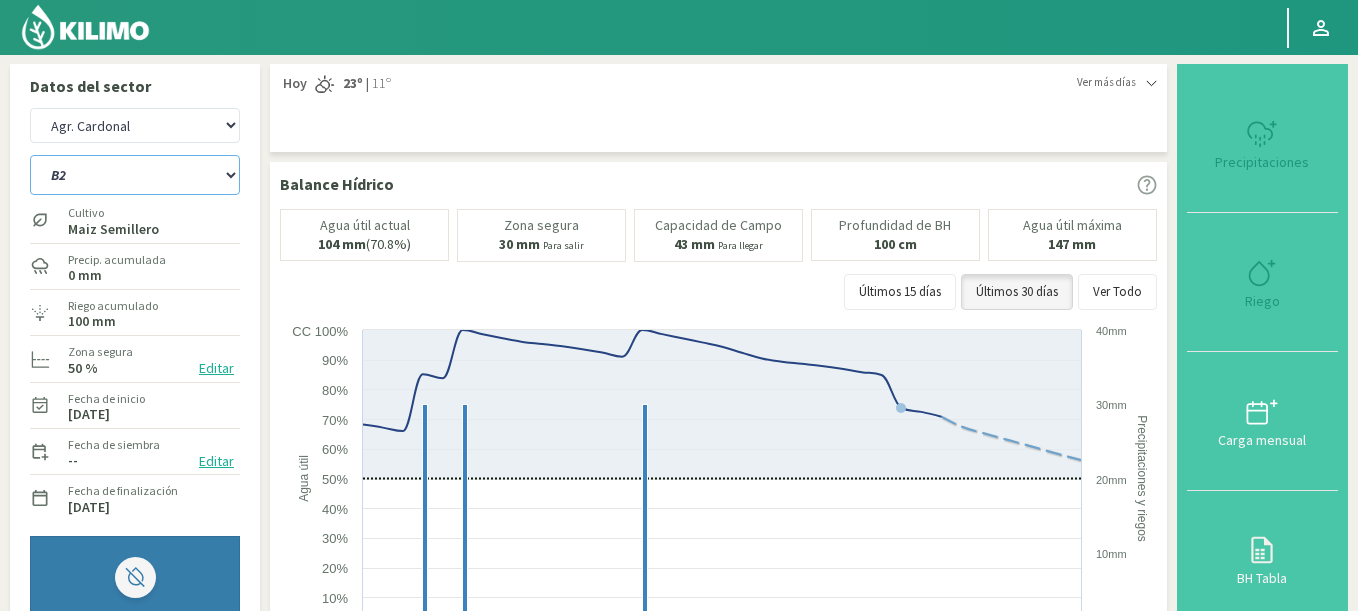 select on "20: Object" 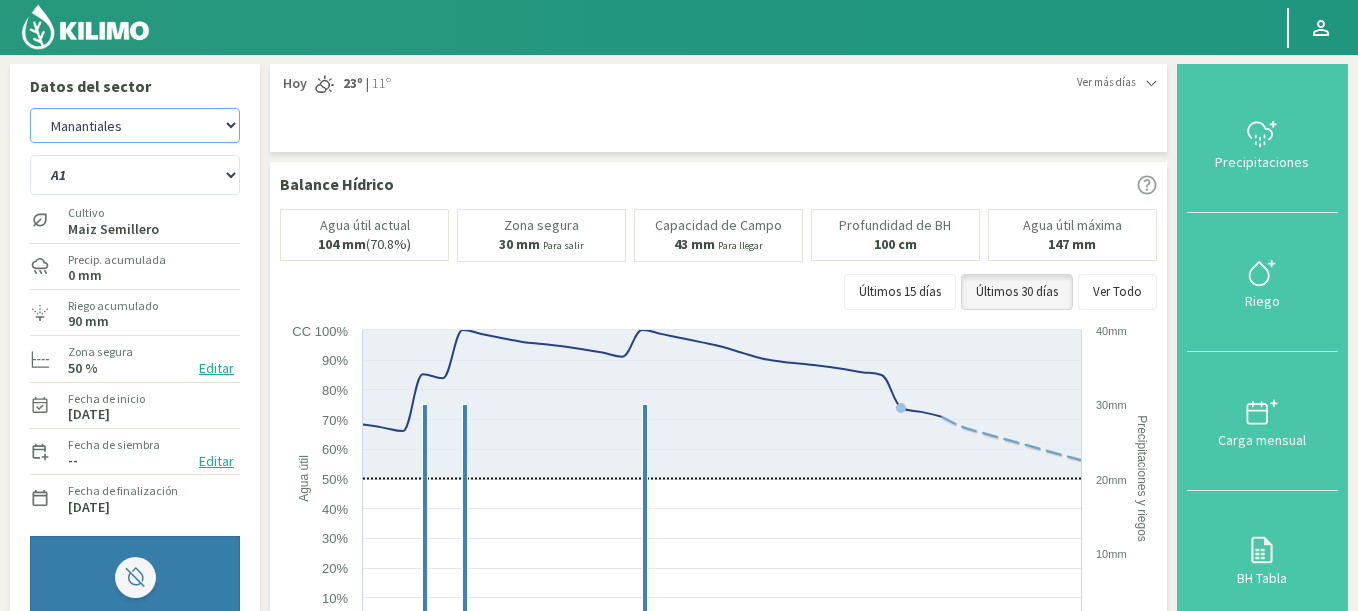 click on "Agrícola La Laguna ([PERSON]) - IC, Agrícola Santa Magdalena ([PERSON]) - IC, Agr. San José, Agua del Valle - San Lorenzo" 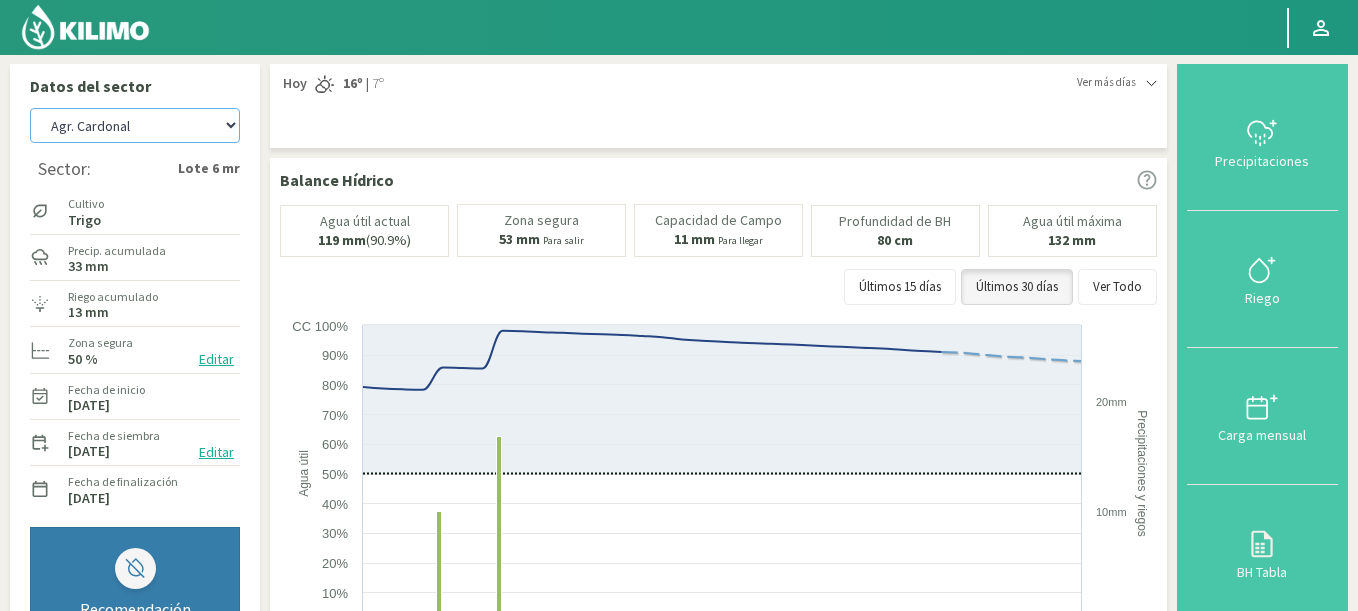 drag, startPoint x: 120, startPoint y: 131, endPoint x: 343, endPoint y: 104, distance: 224.62859 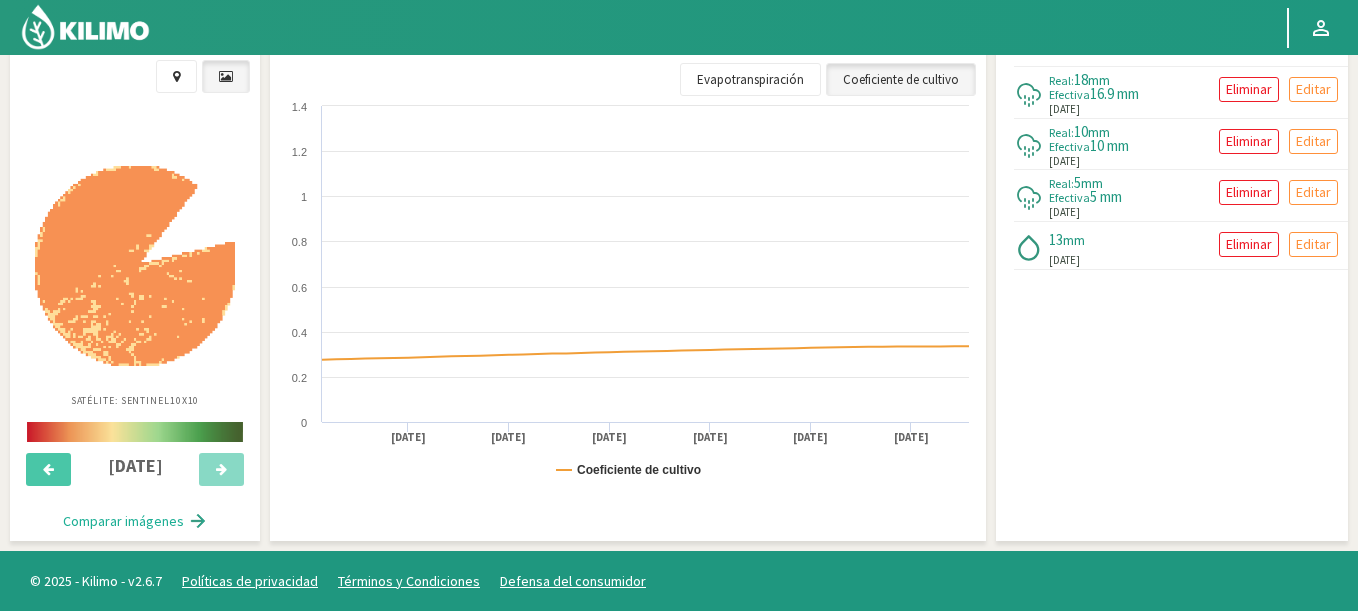 scroll, scrollTop: 53, scrollLeft: 0, axis: vertical 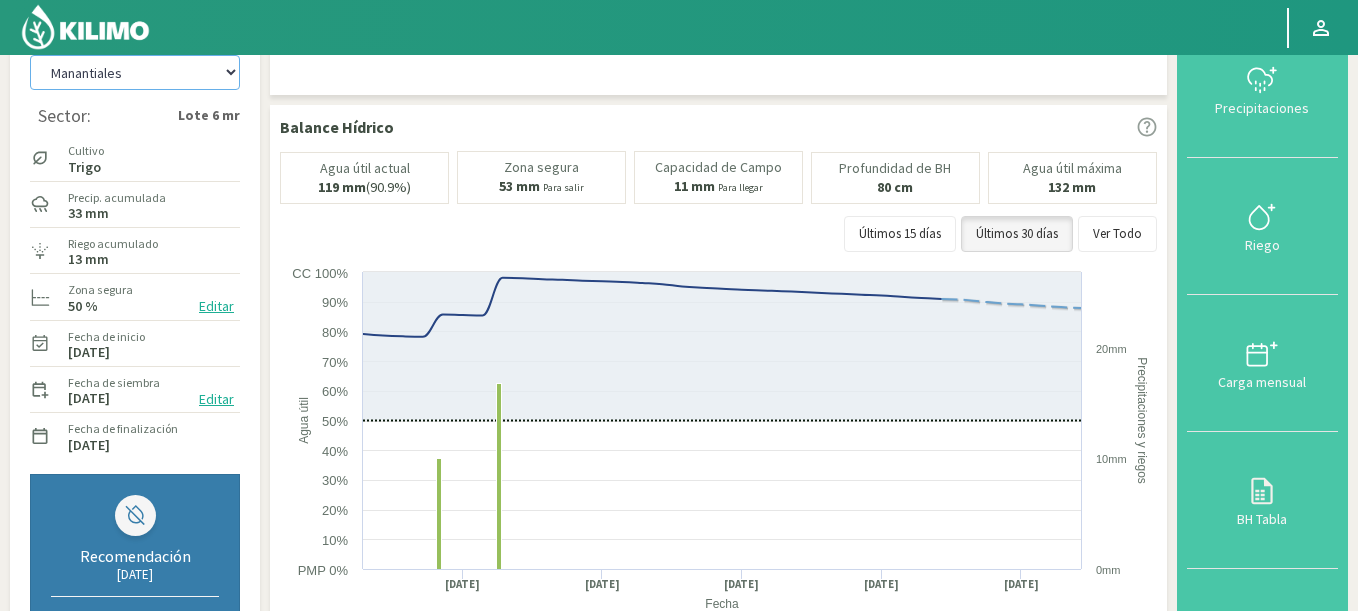 click on "Agrícola La Laguna ([PERSON]) - IC, Agrícola Santa Magdalena ([PERSON]) - IC, Agr. San José, Agua del Valle - San Lorenzo" 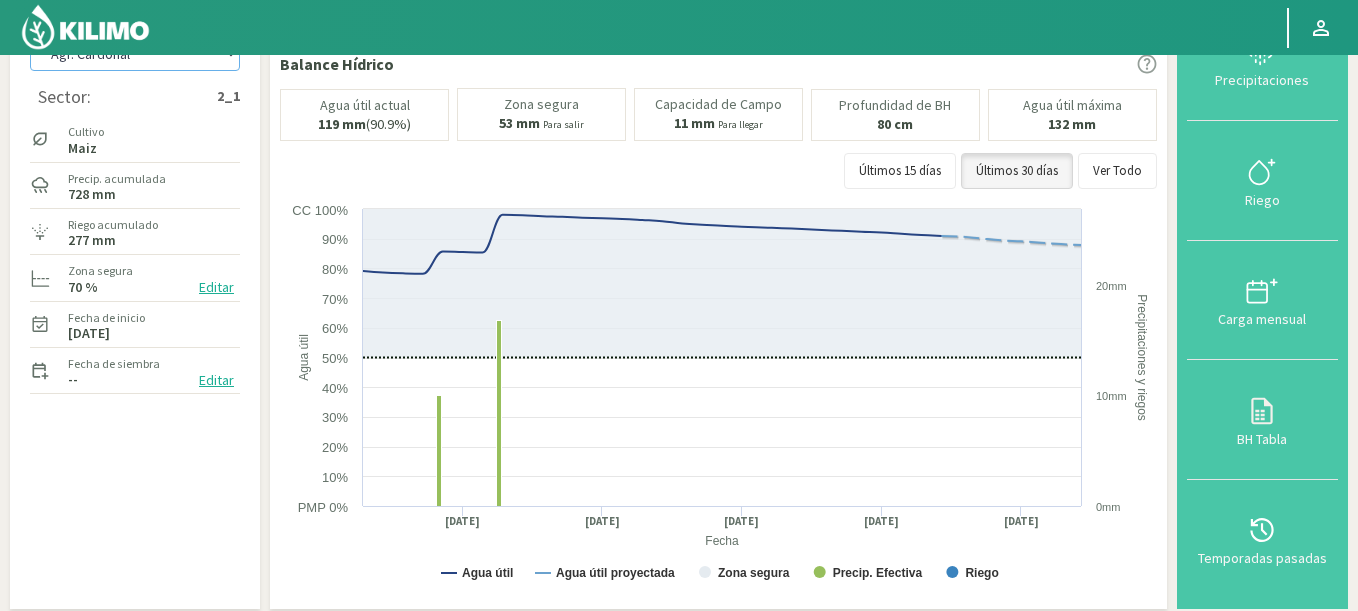 scroll, scrollTop: 0, scrollLeft: 0, axis: both 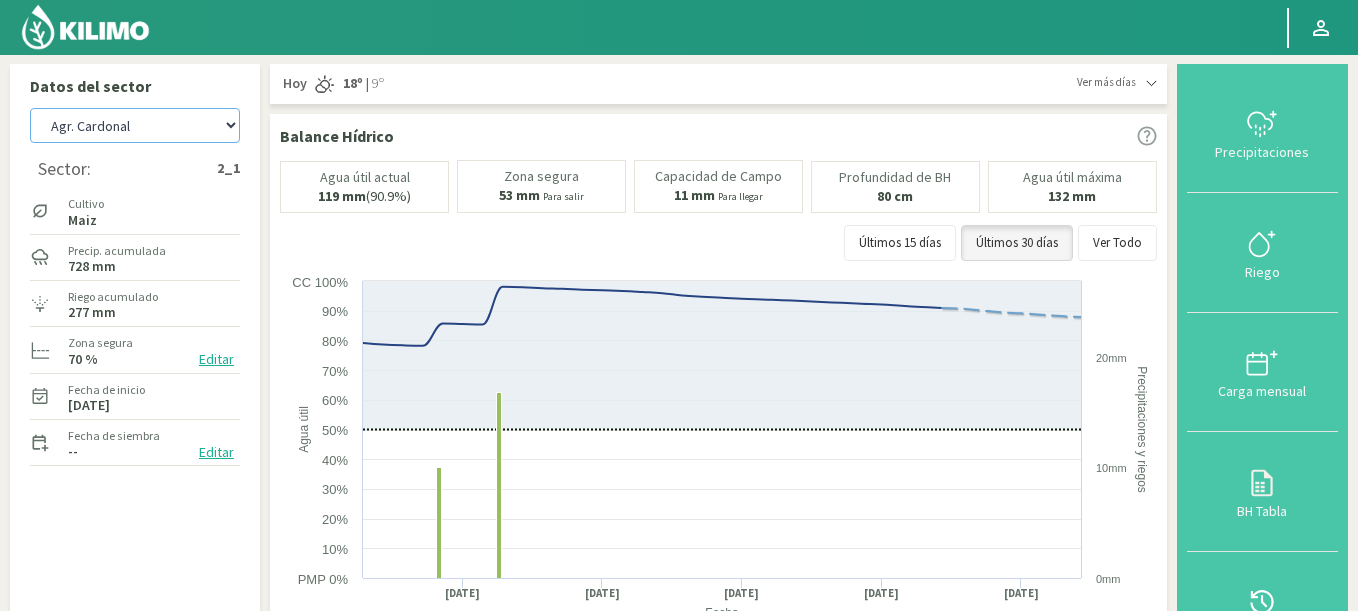 click on "Agrícola La Laguna ([PERSON]) - IC, Agrícola Santa Magdalena ([PERSON]) - IC, Agr. San José, Agua del Valle - San Lorenzo" 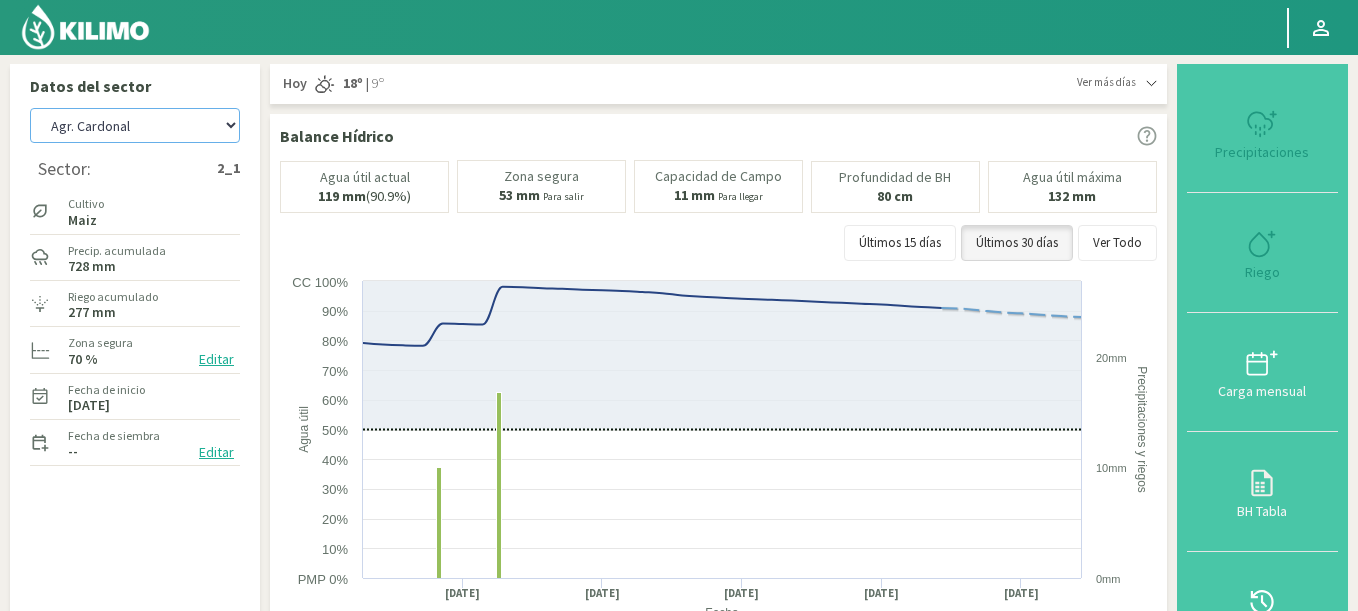 select on "2143: Object" 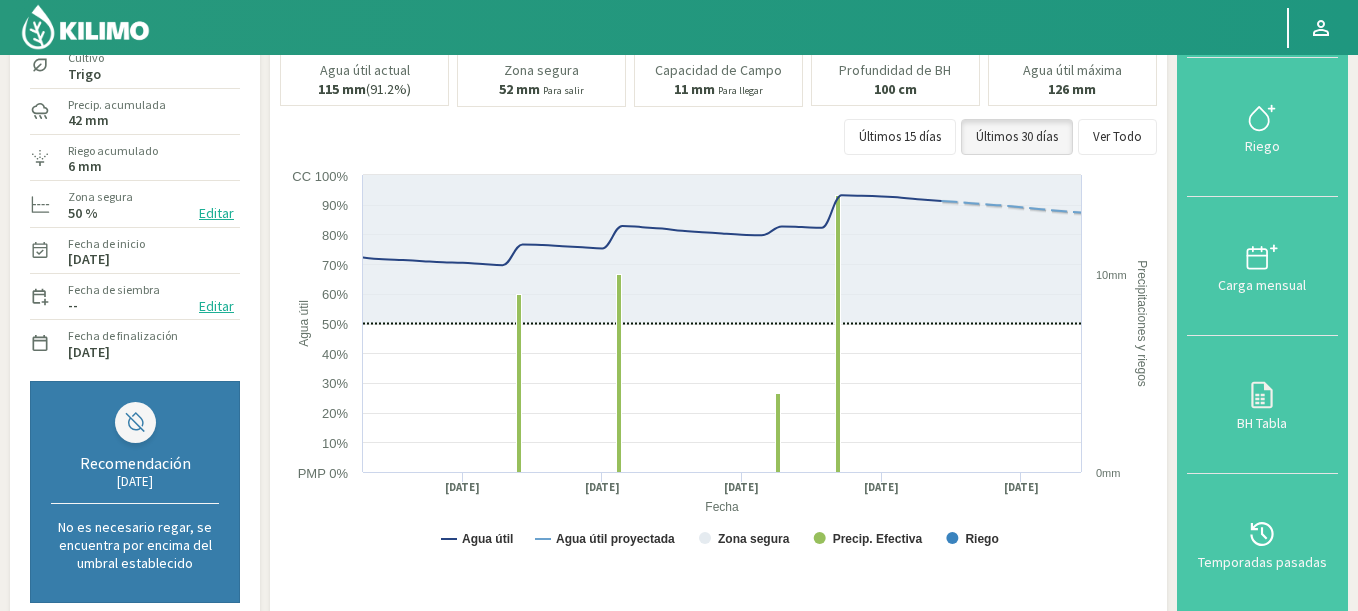 scroll, scrollTop: 120, scrollLeft: 0, axis: vertical 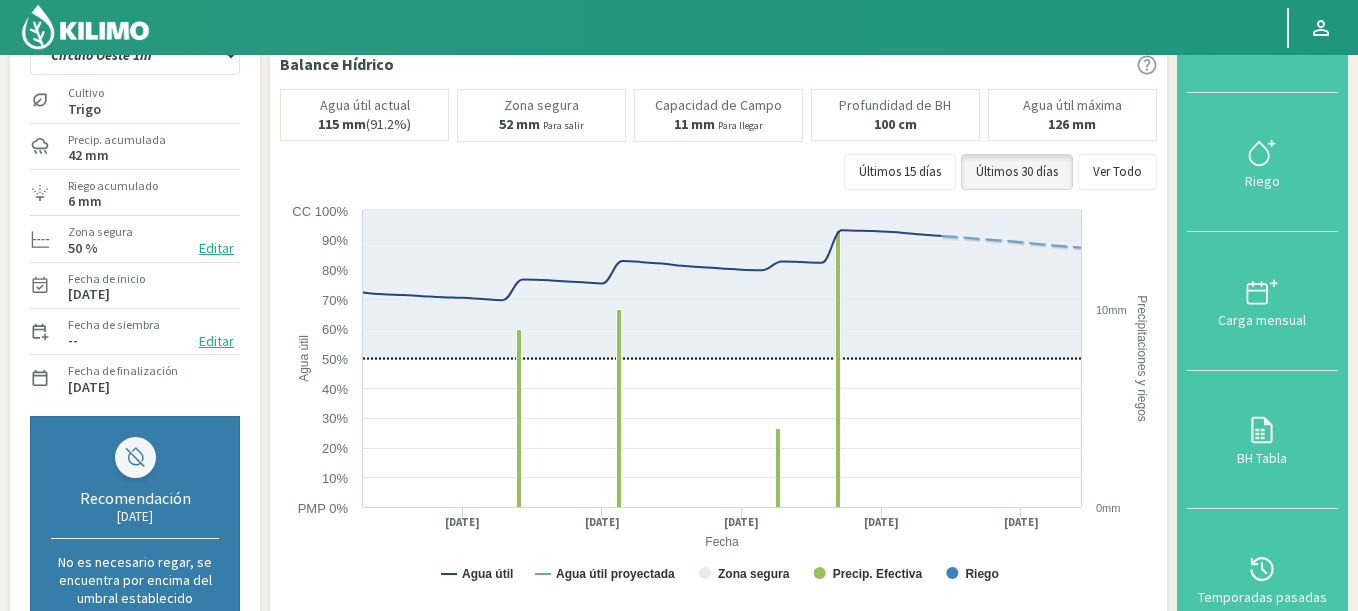 click 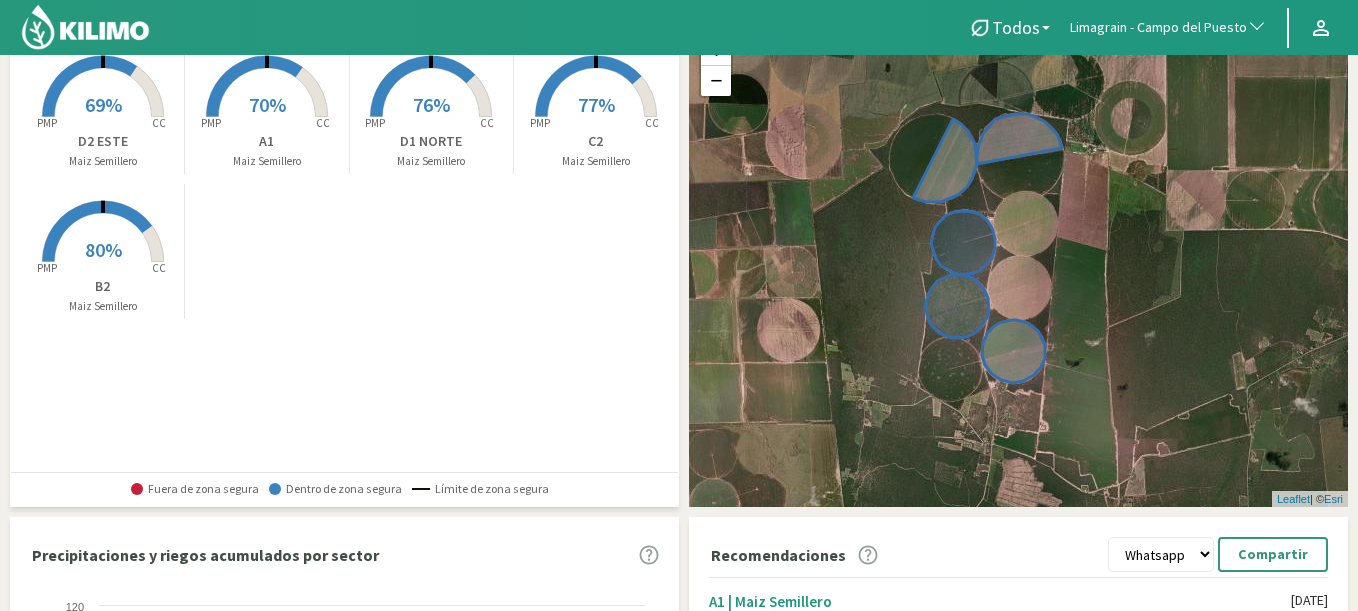 drag, startPoint x: 782, startPoint y: 206, endPoint x: 814, endPoint y: 237, distance: 44.553337 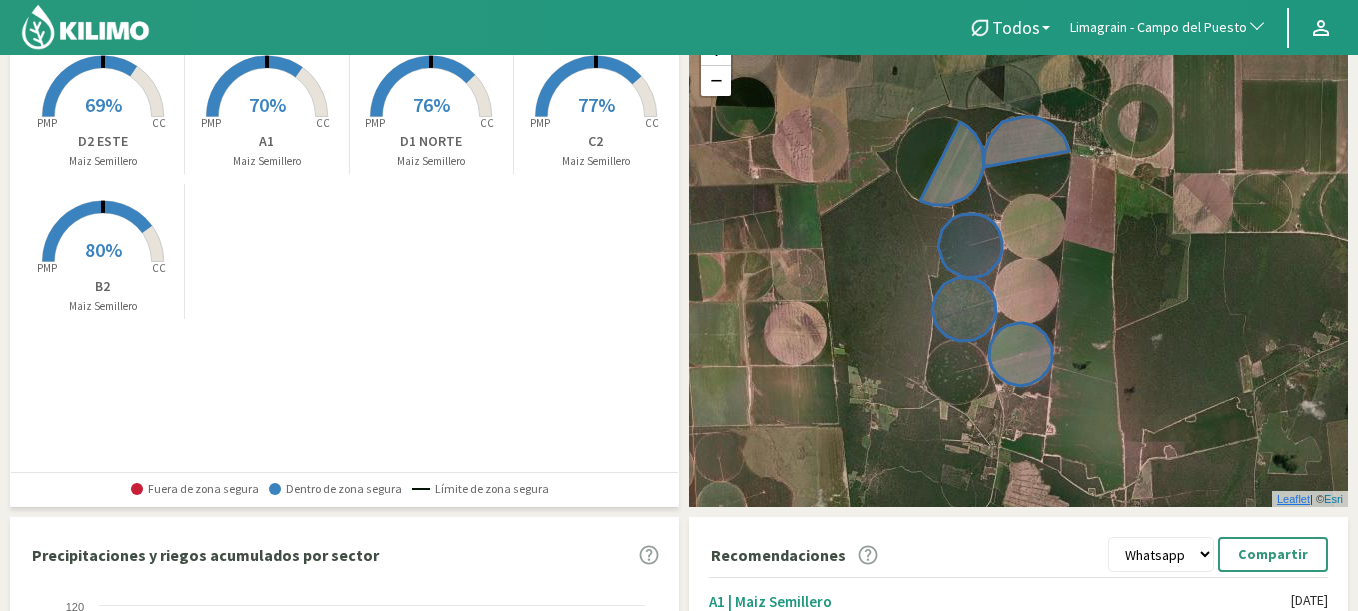 click on "Leaflet" 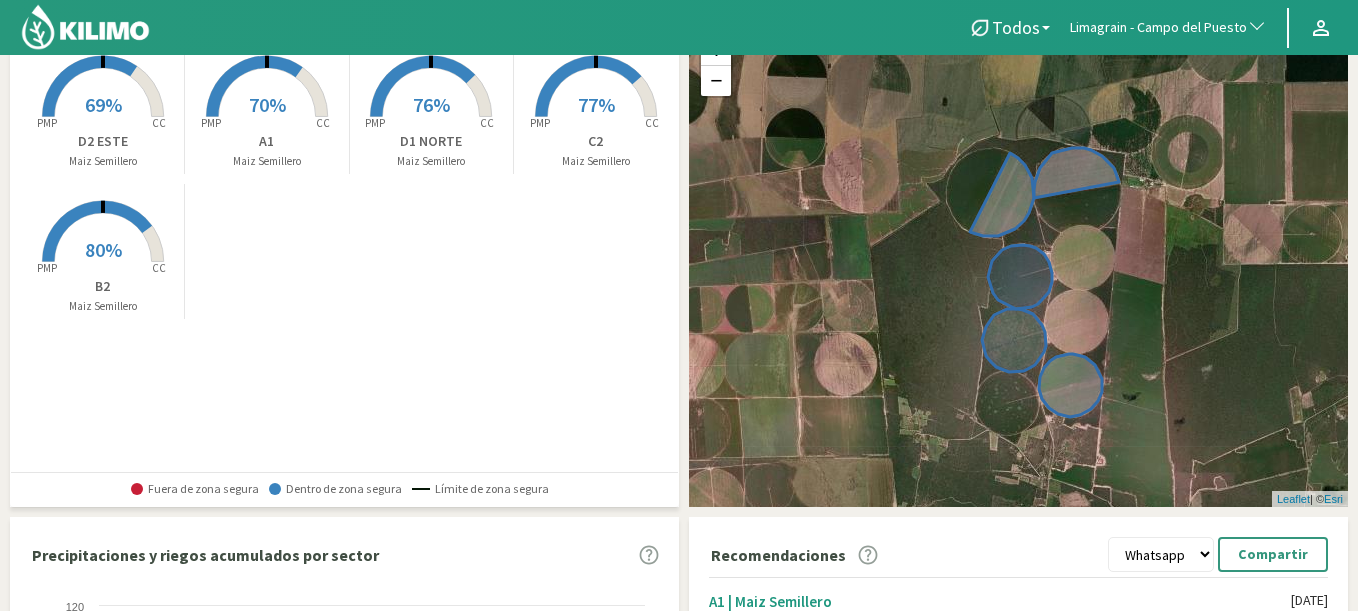 drag, startPoint x: 997, startPoint y: 279, endPoint x: 1049, endPoint y: 314, distance: 62.681736 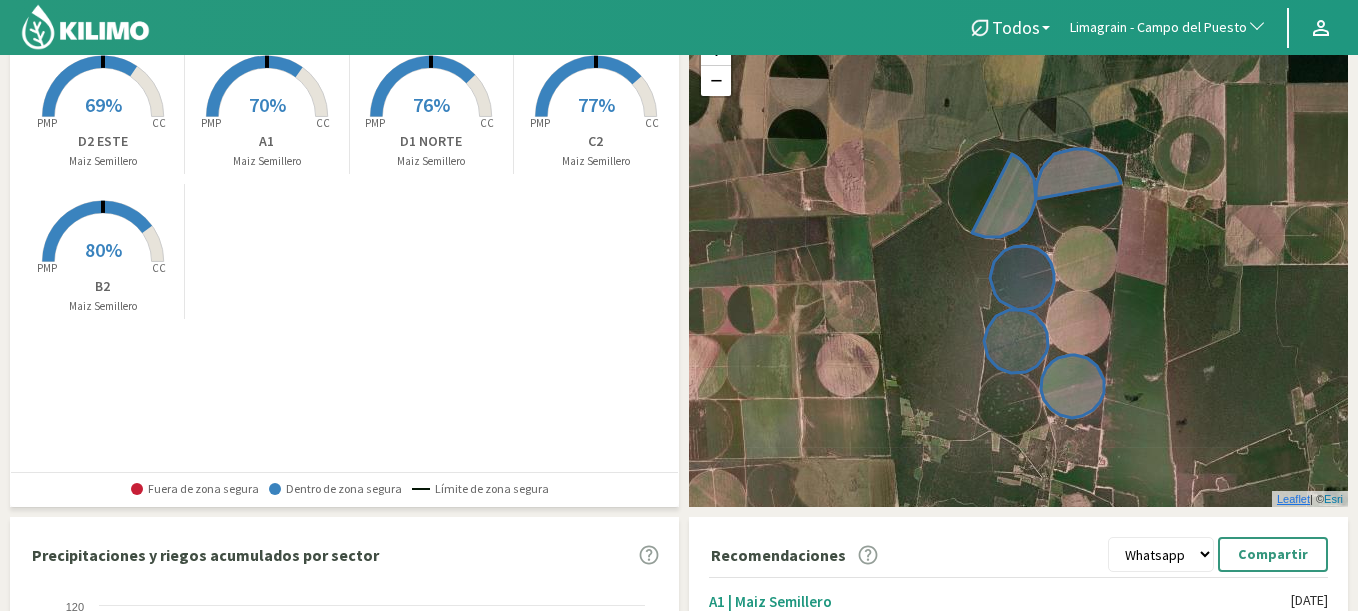 click on "Leaflet" 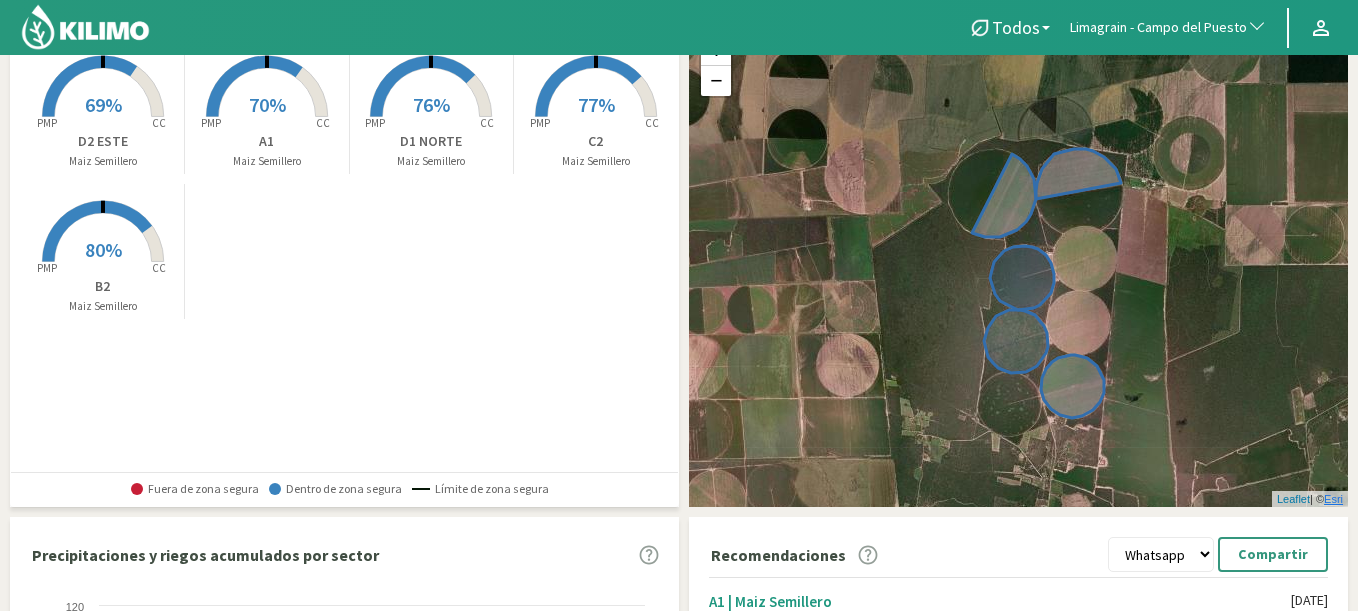 click on "Esri" 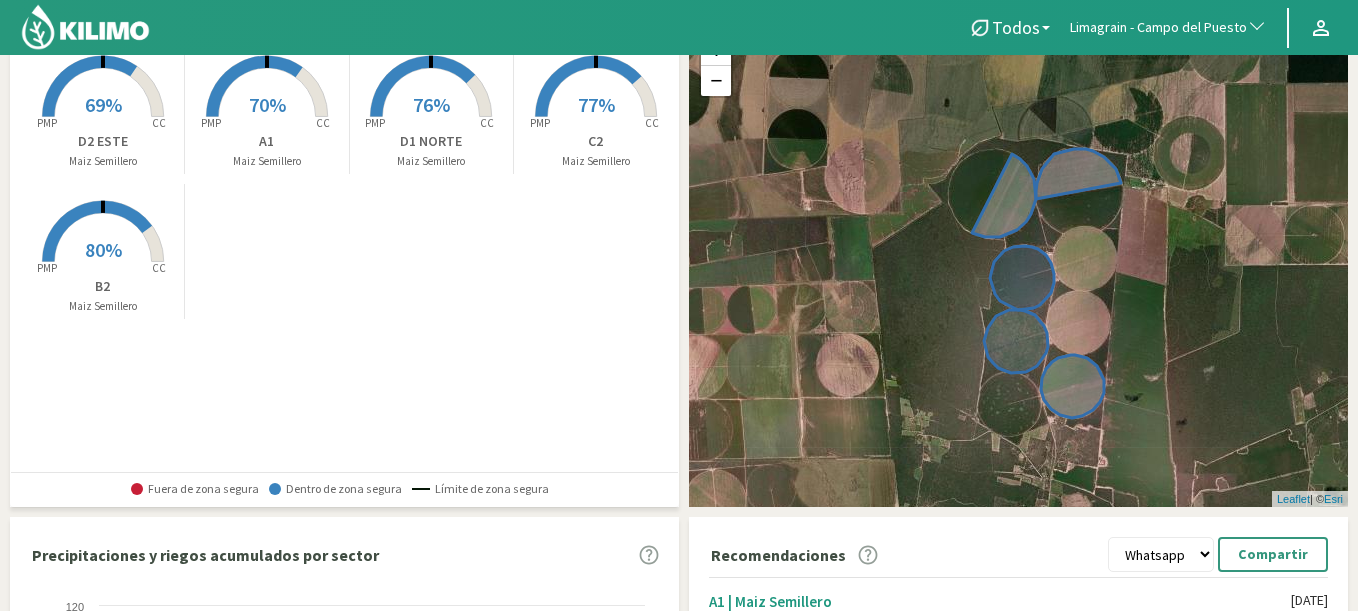 click on "Limagrain - Campo del Puesto" 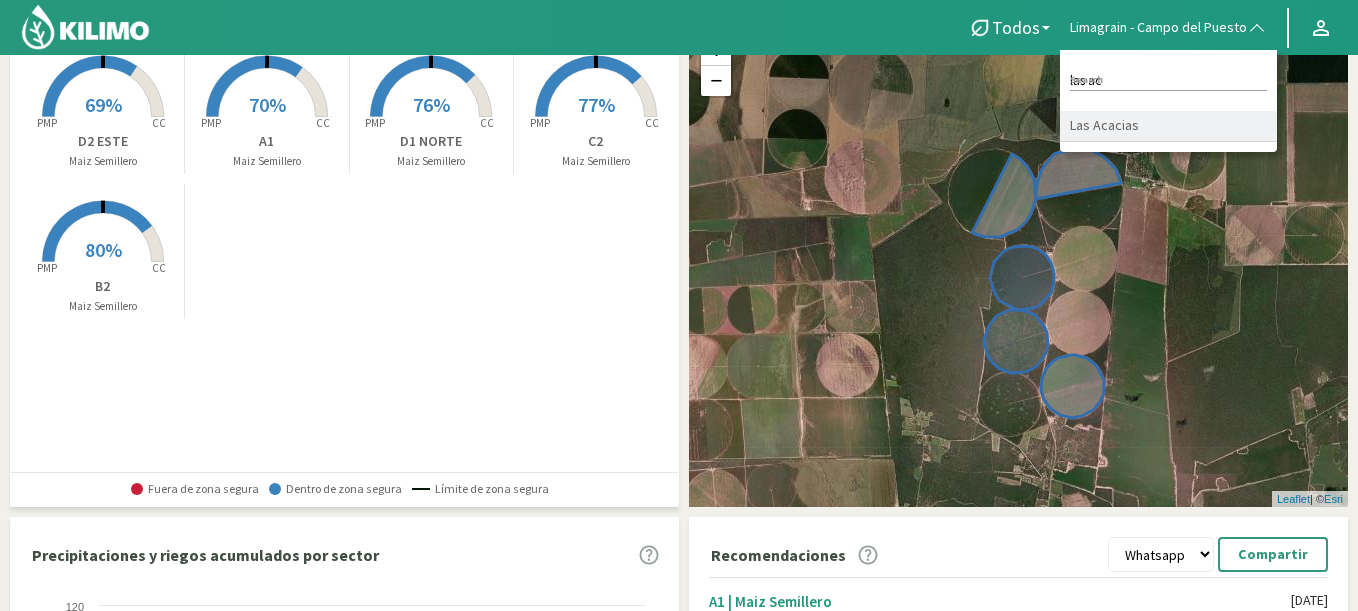 type on "las ac" 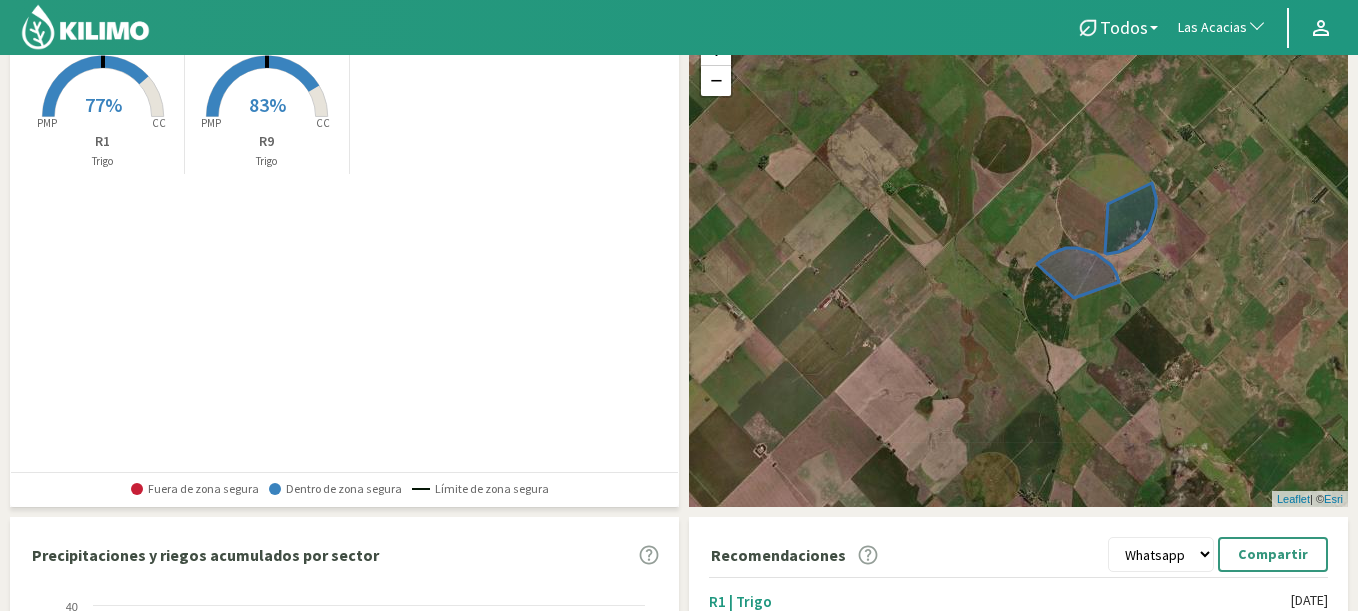 click on "Las Acacias" 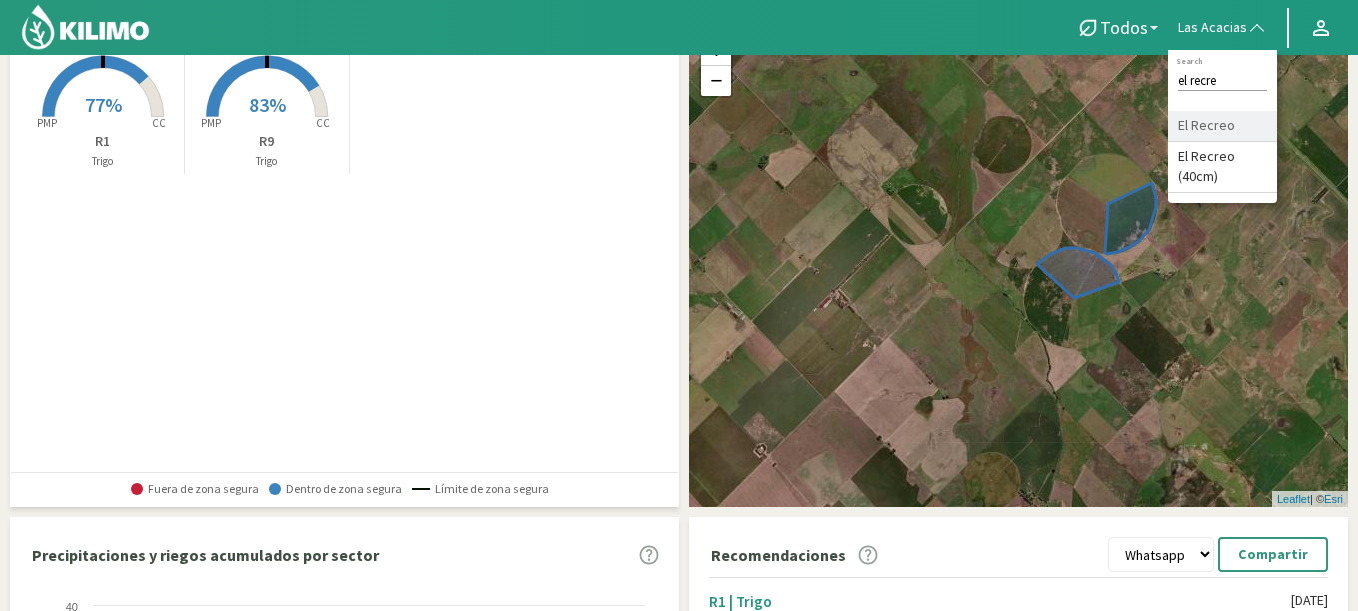 type on "el recre" 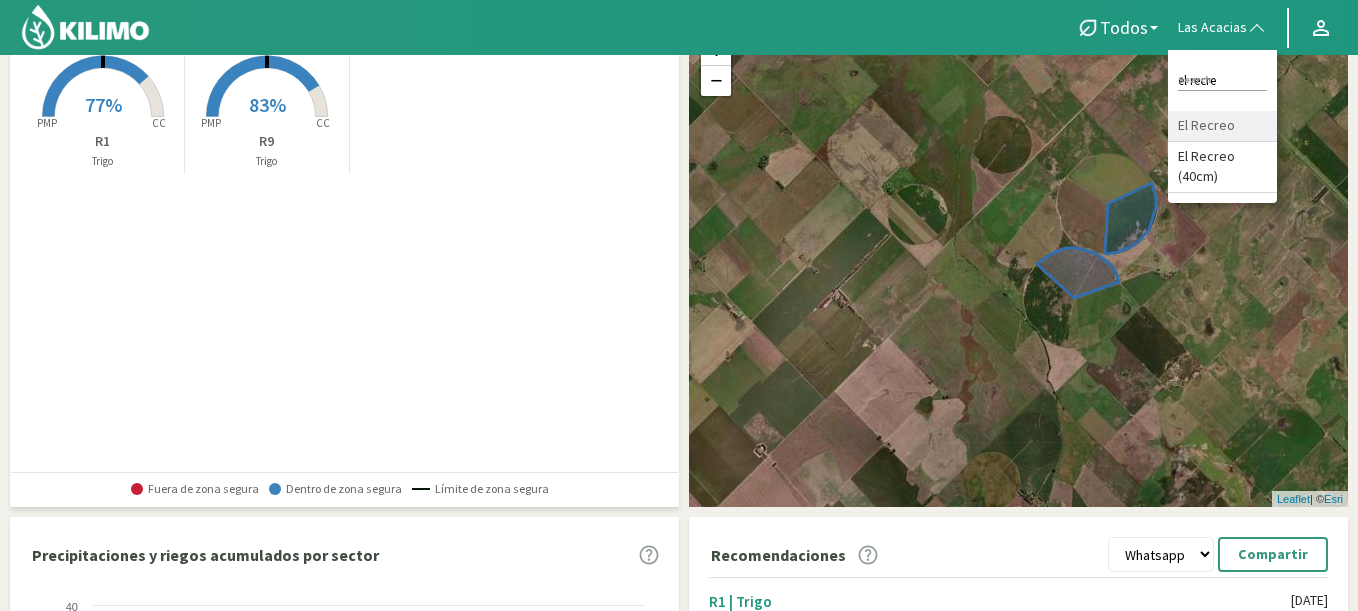 click on "El Recreo" 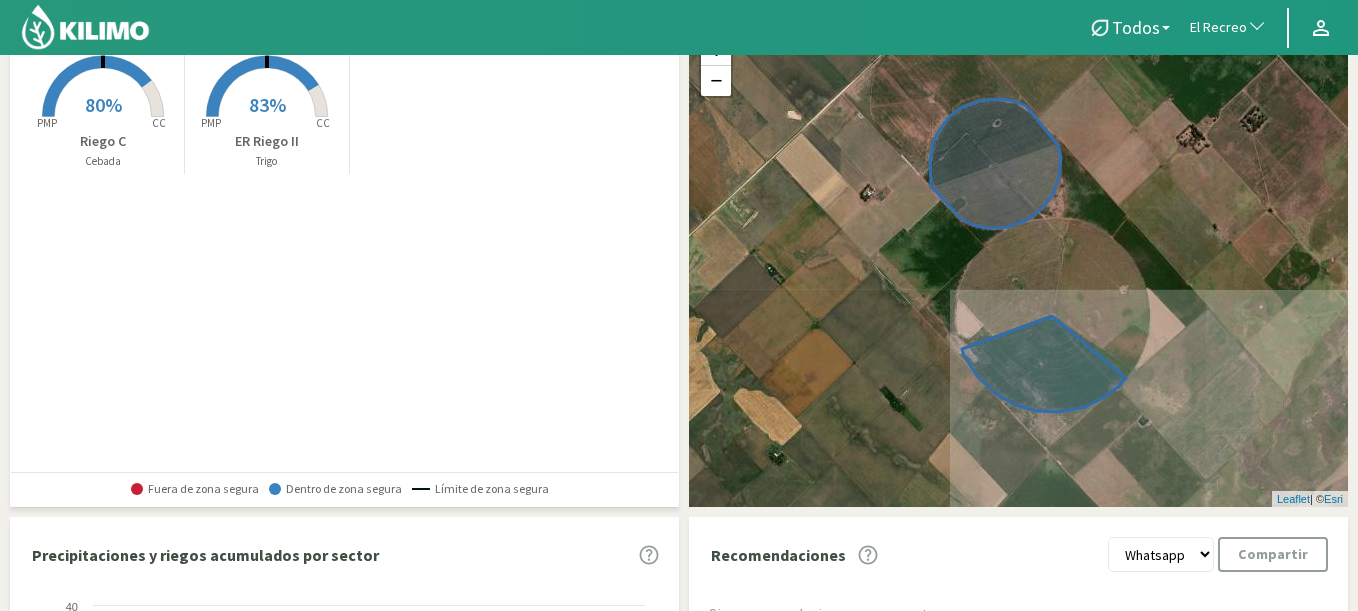 click 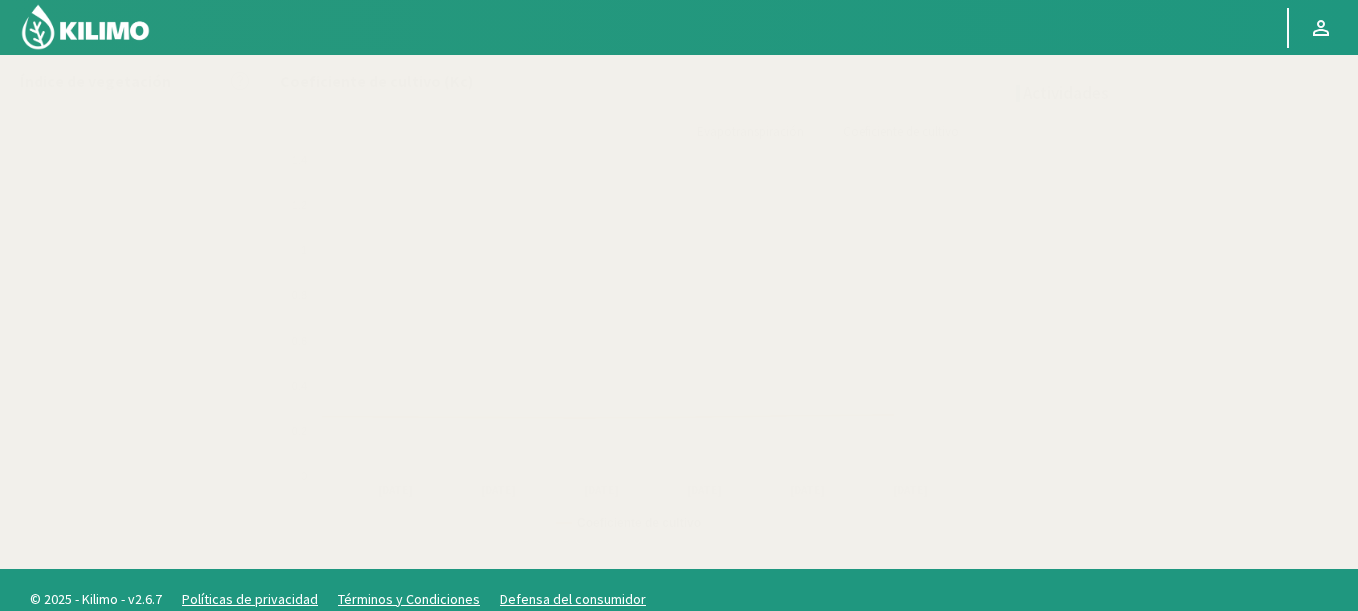 scroll, scrollTop: 335, scrollLeft: 0, axis: vertical 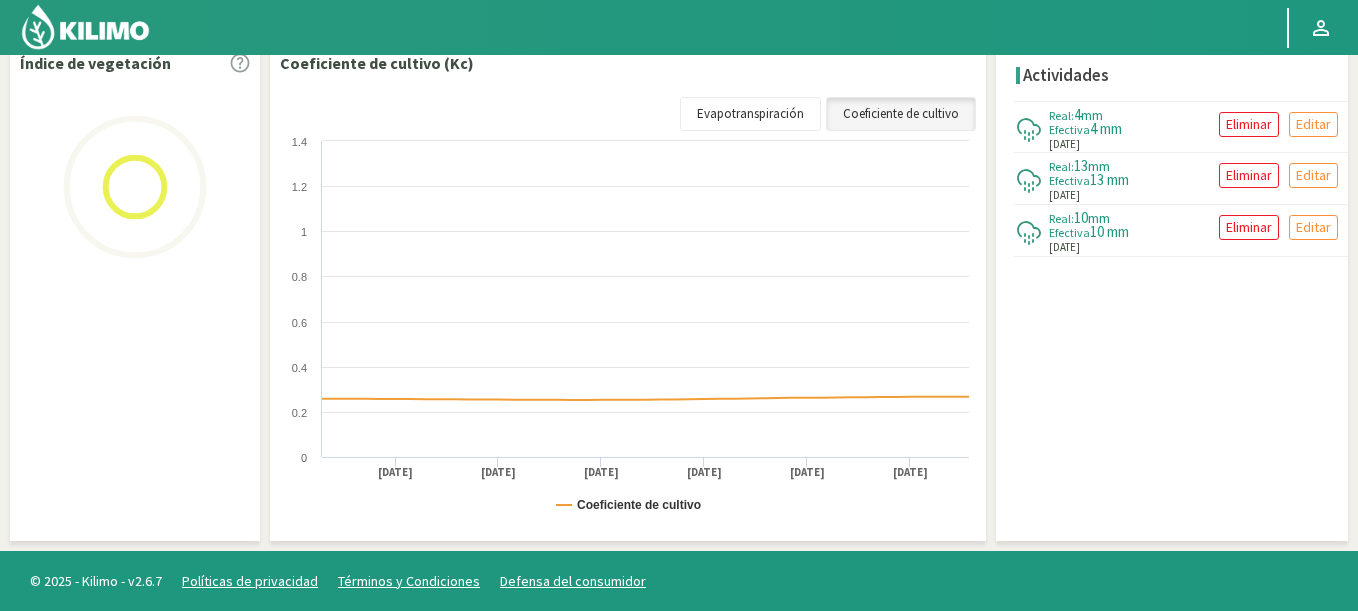 select on "92: Object" 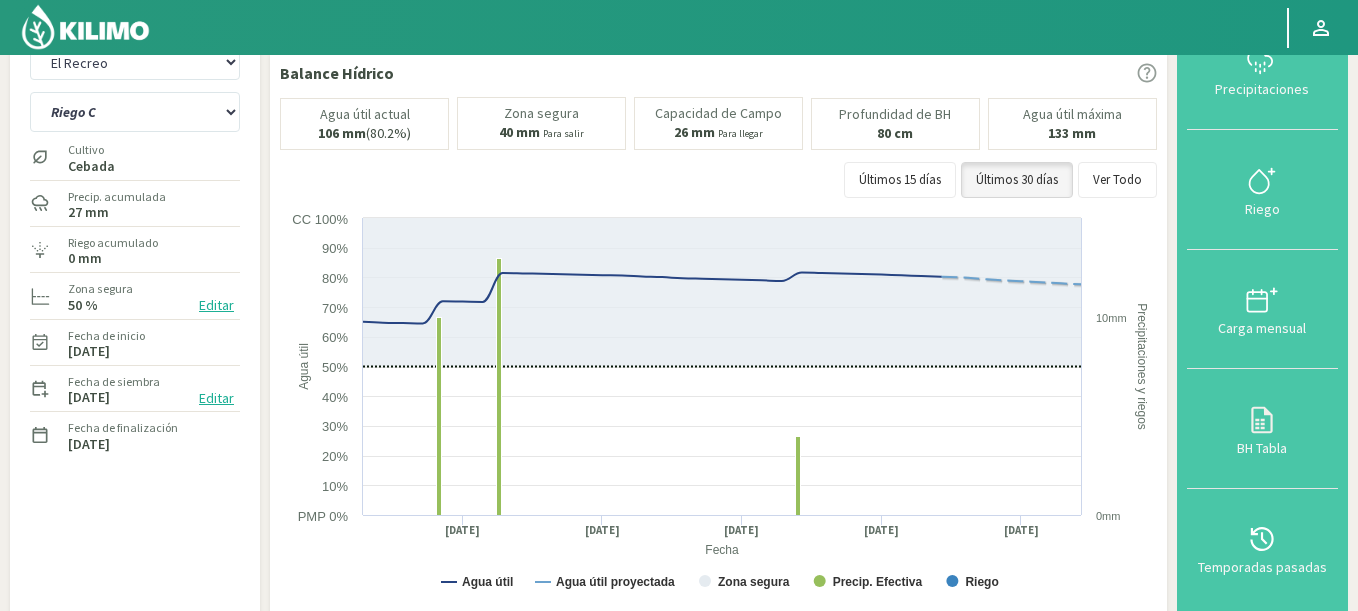 scroll, scrollTop: 0, scrollLeft: 0, axis: both 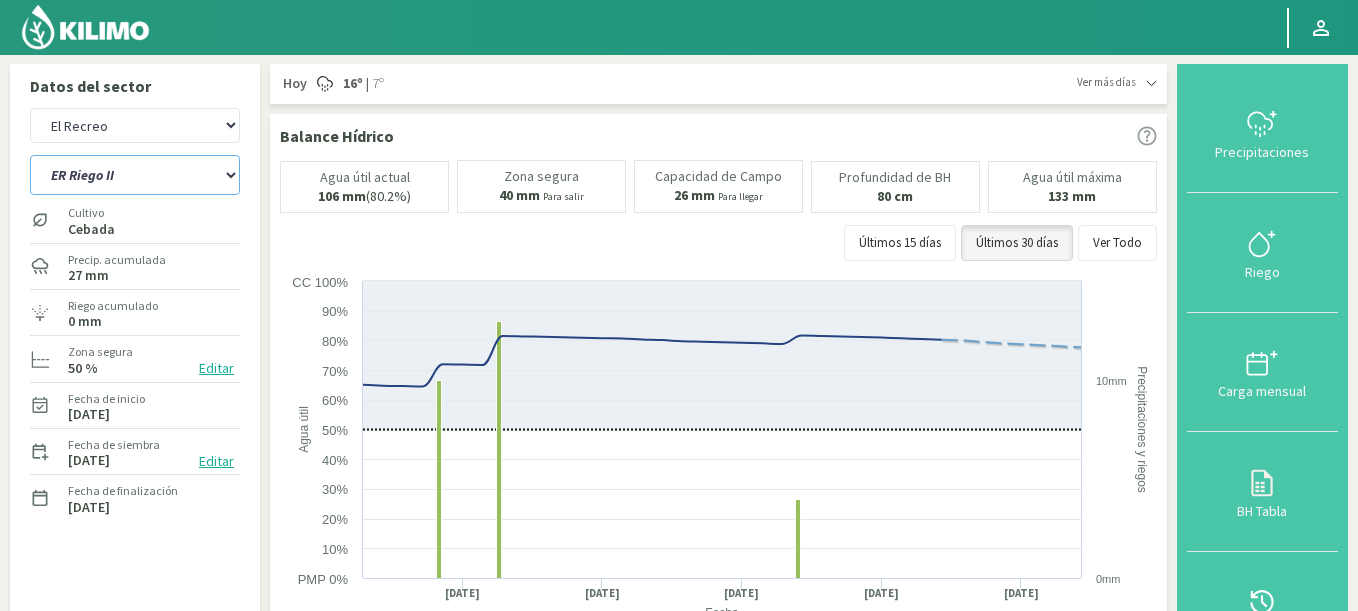 click on "ER Riego II   Riego C" 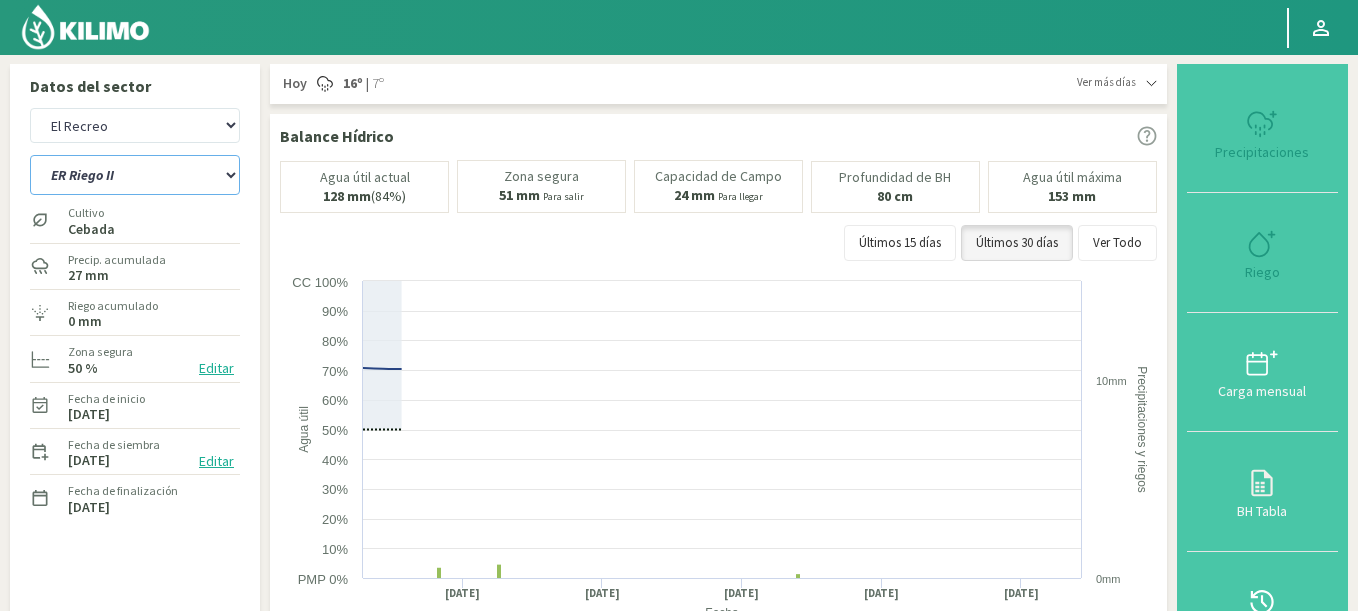 select on "1: Object" 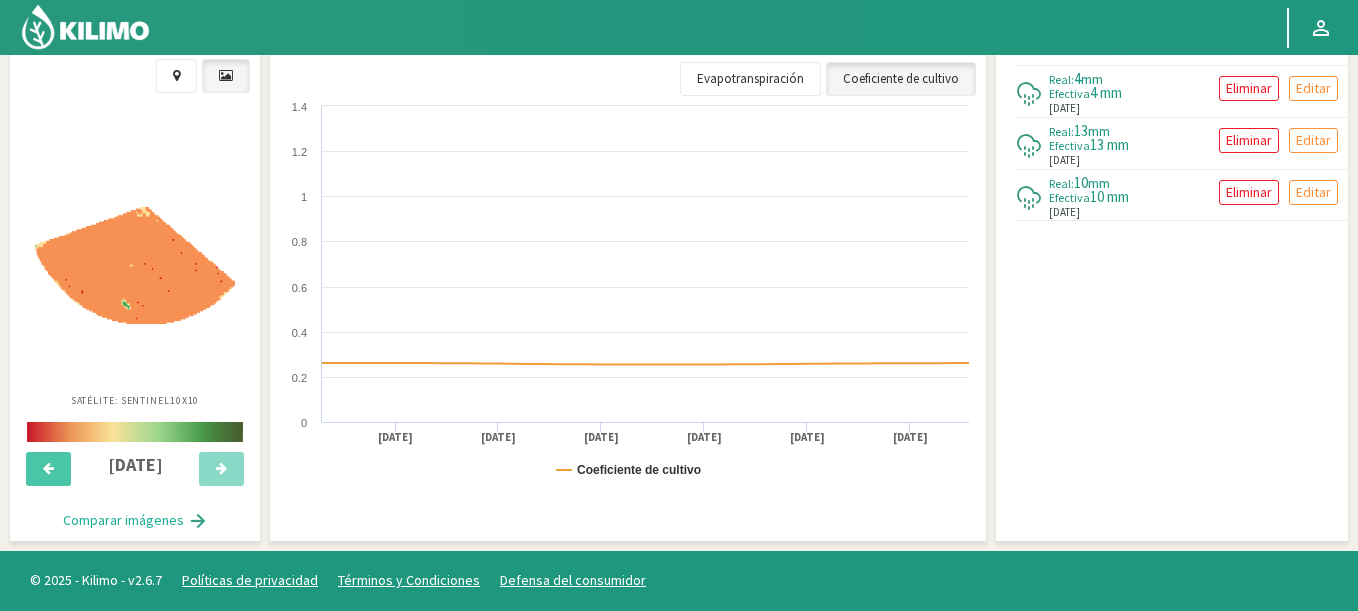 select on "Object" 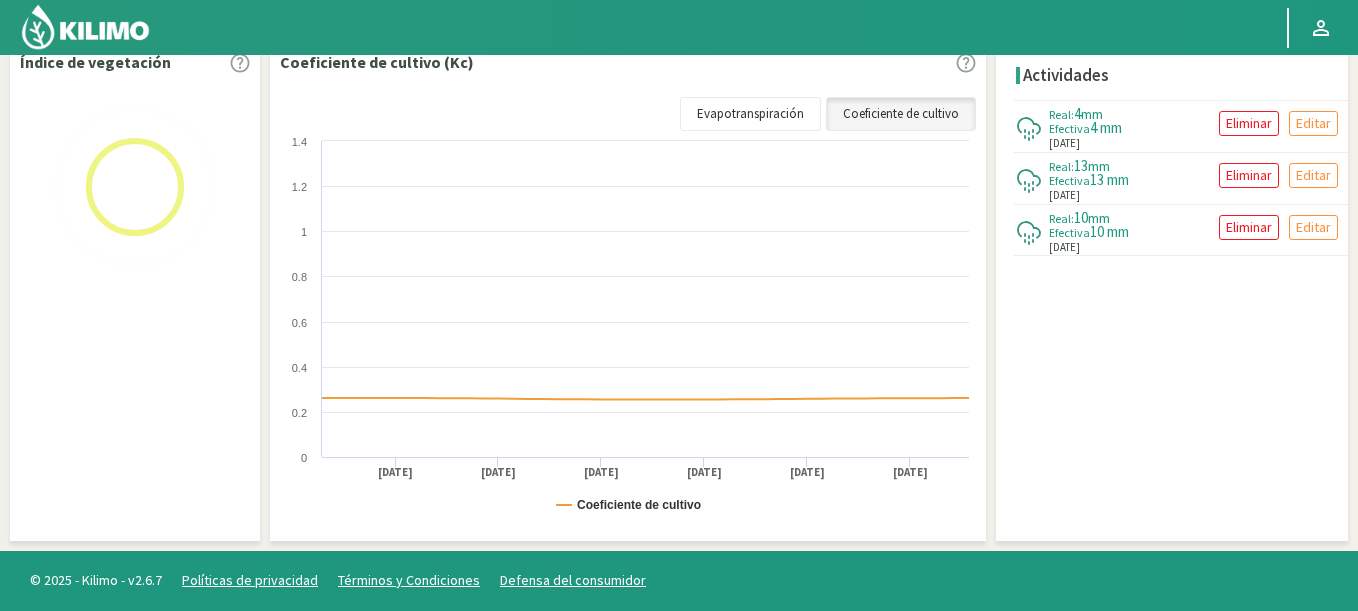 scroll, scrollTop: 686, scrollLeft: 0, axis: vertical 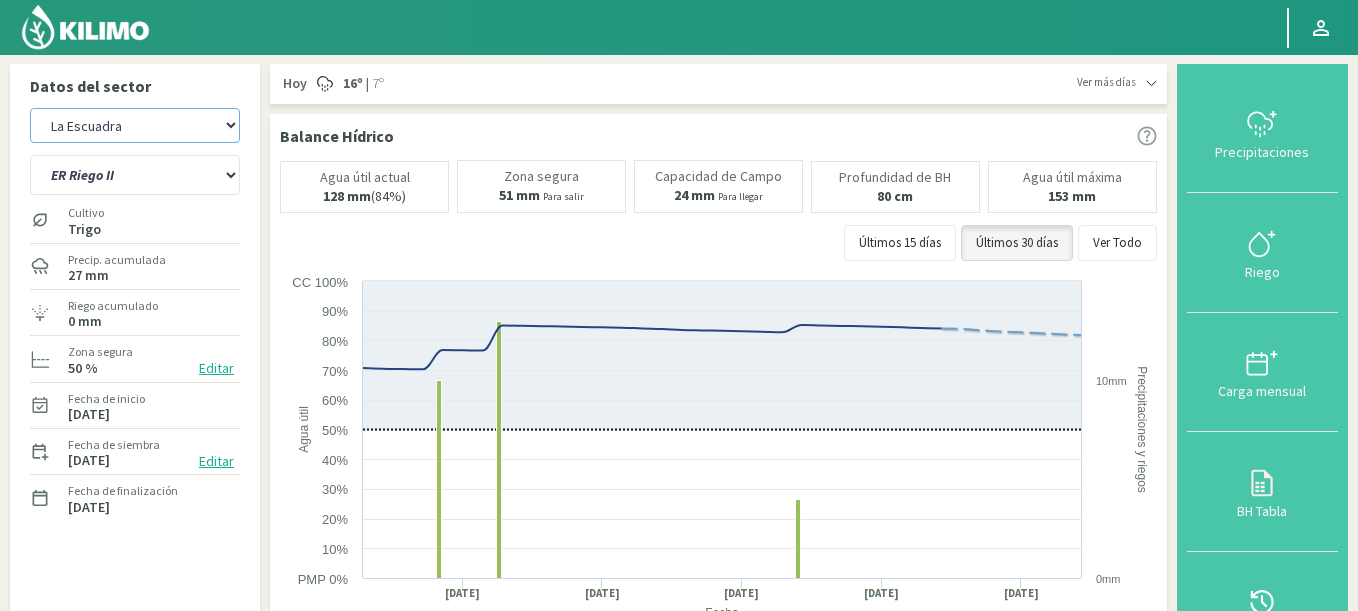 click on "Agrícola La Laguna ([PERSON]) - IC, Agrícola Santa Magdalena ([PERSON]) - IC, Agr. San José, Agua del Valle - San Lorenzo" 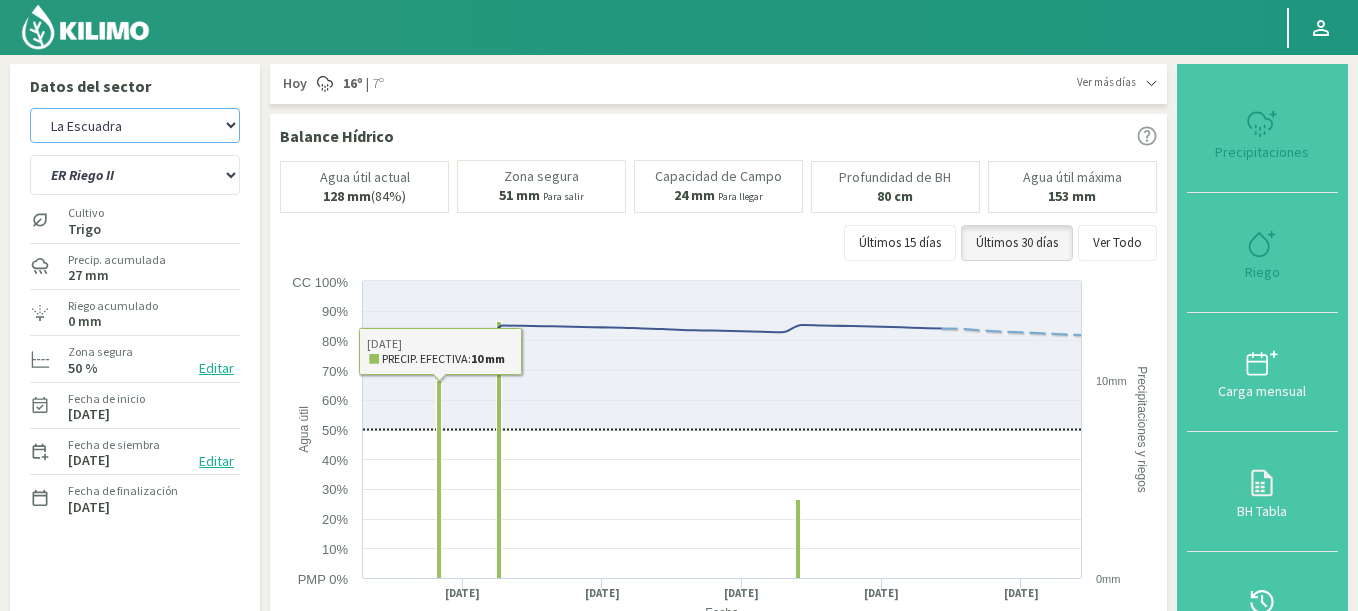 scroll, scrollTop: 600, scrollLeft: 0, axis: vertical 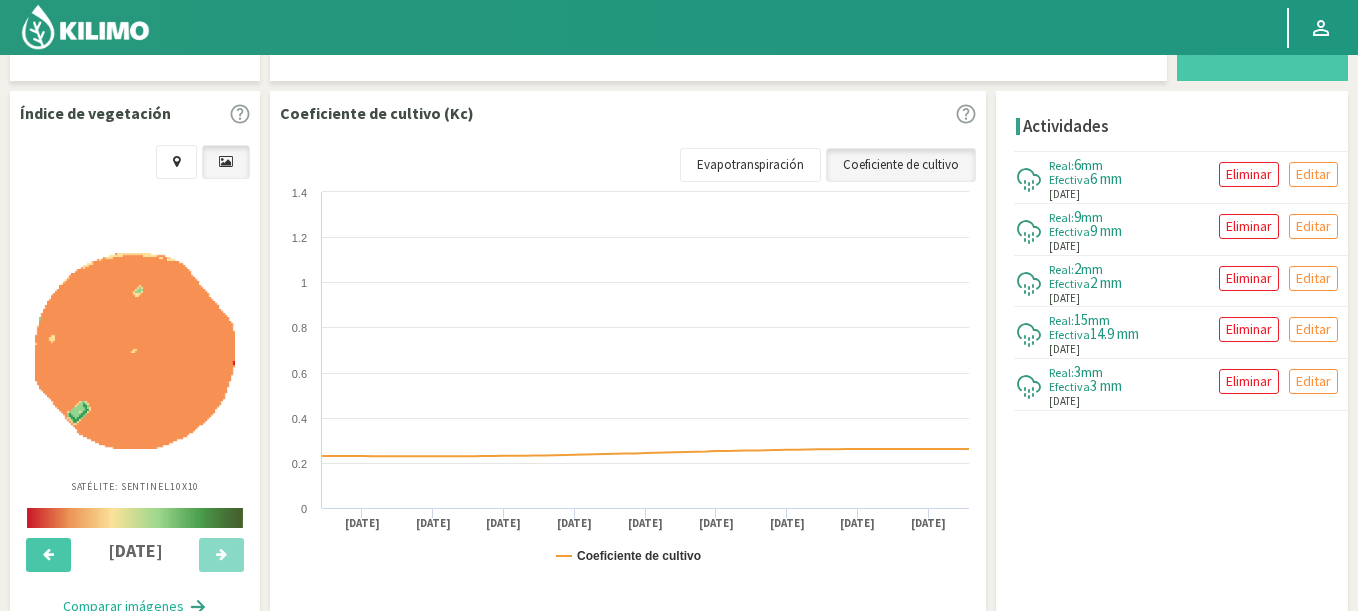 select on "705: Object" 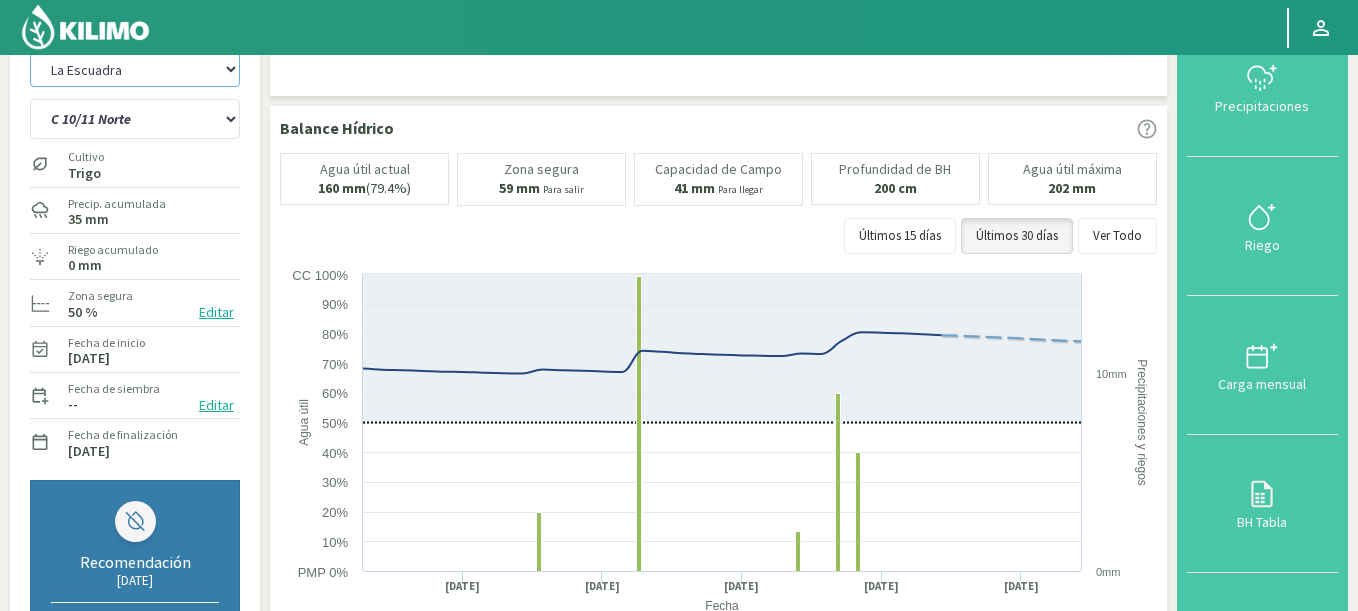 scroll, scrollTop: 0, scrollLeft: 0, axis: both 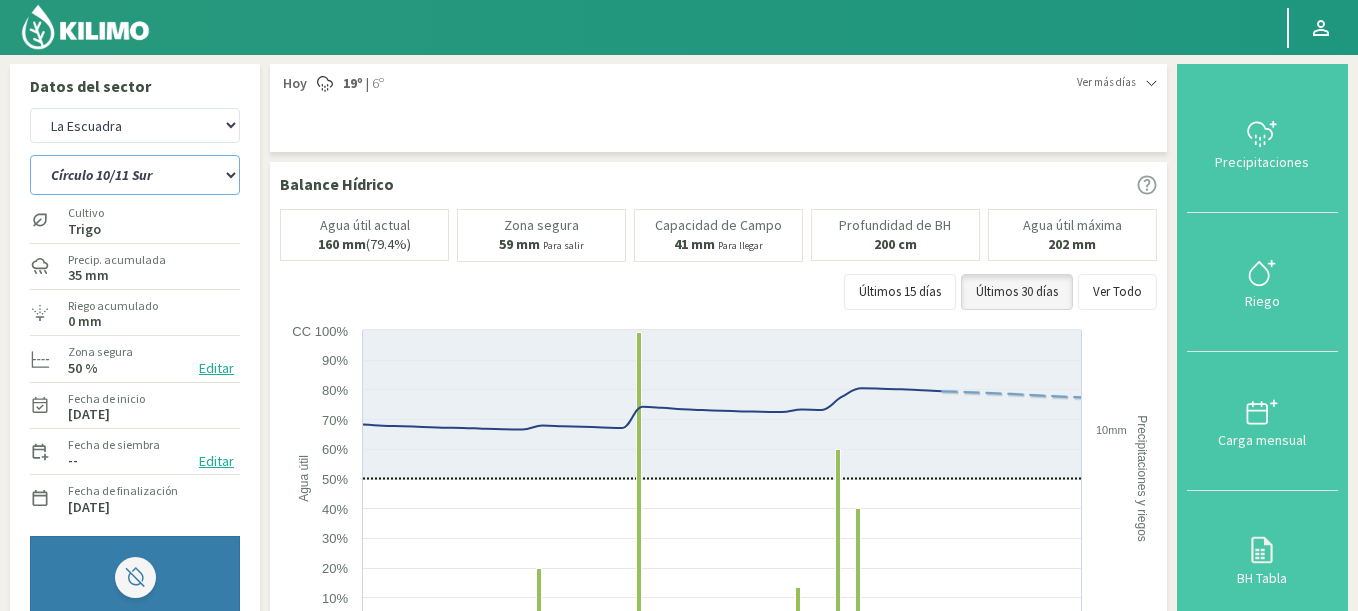 click on "C 10/11 Norte   Círculo 10/11 Sur   Círculo 4" 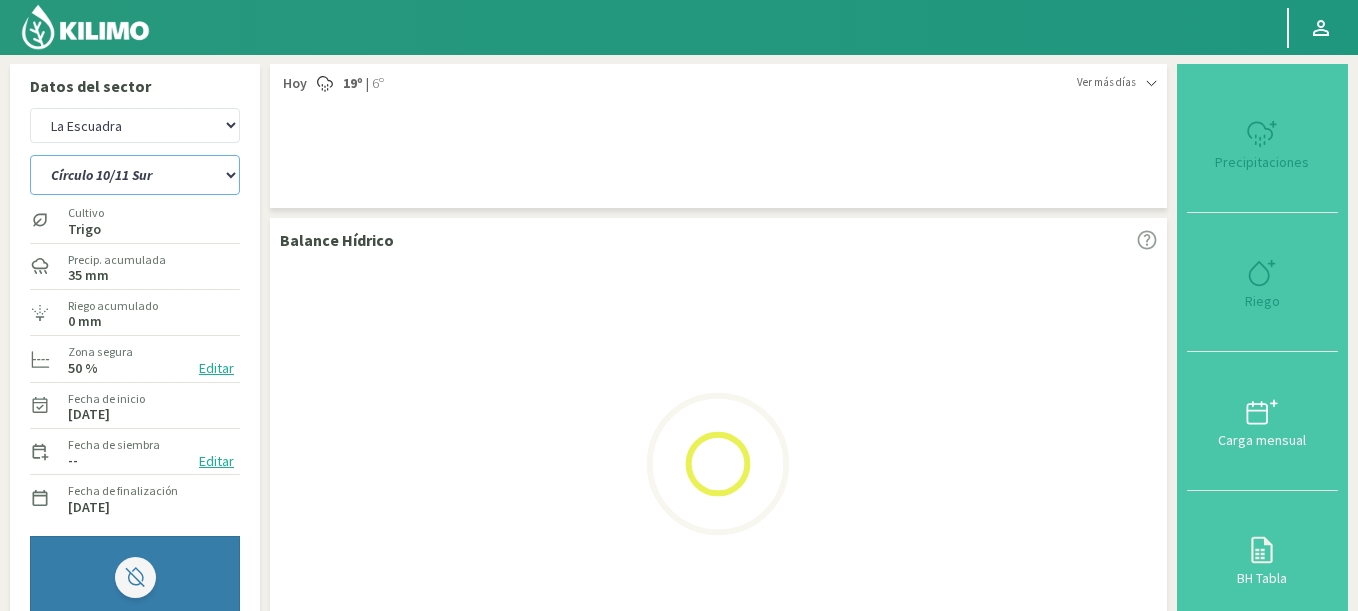 scroll, scrollTop: 600, scrollLeft: 0, axis: vertical 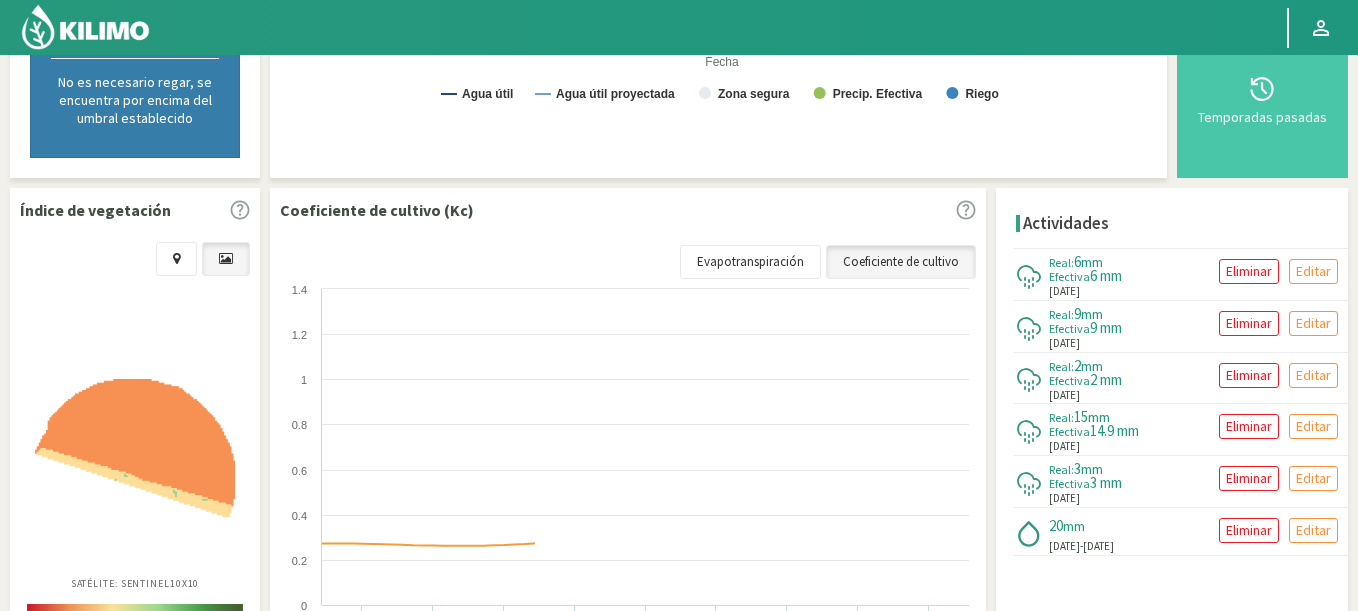select on "4: Object" 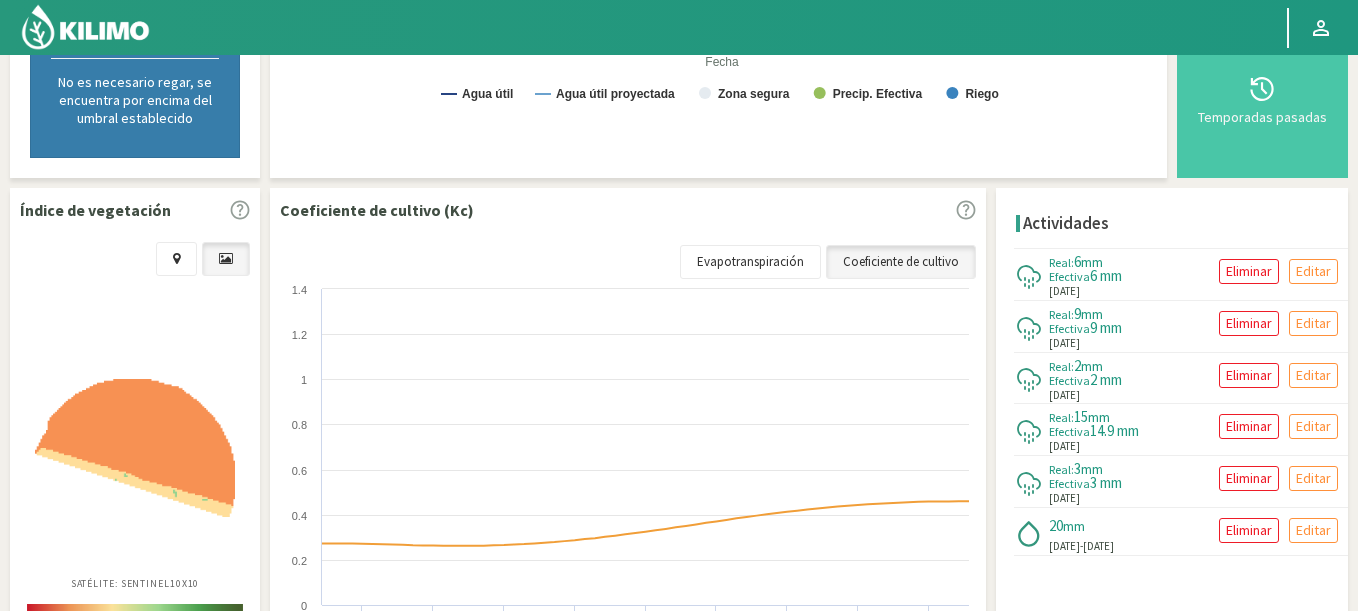 select on "Object" 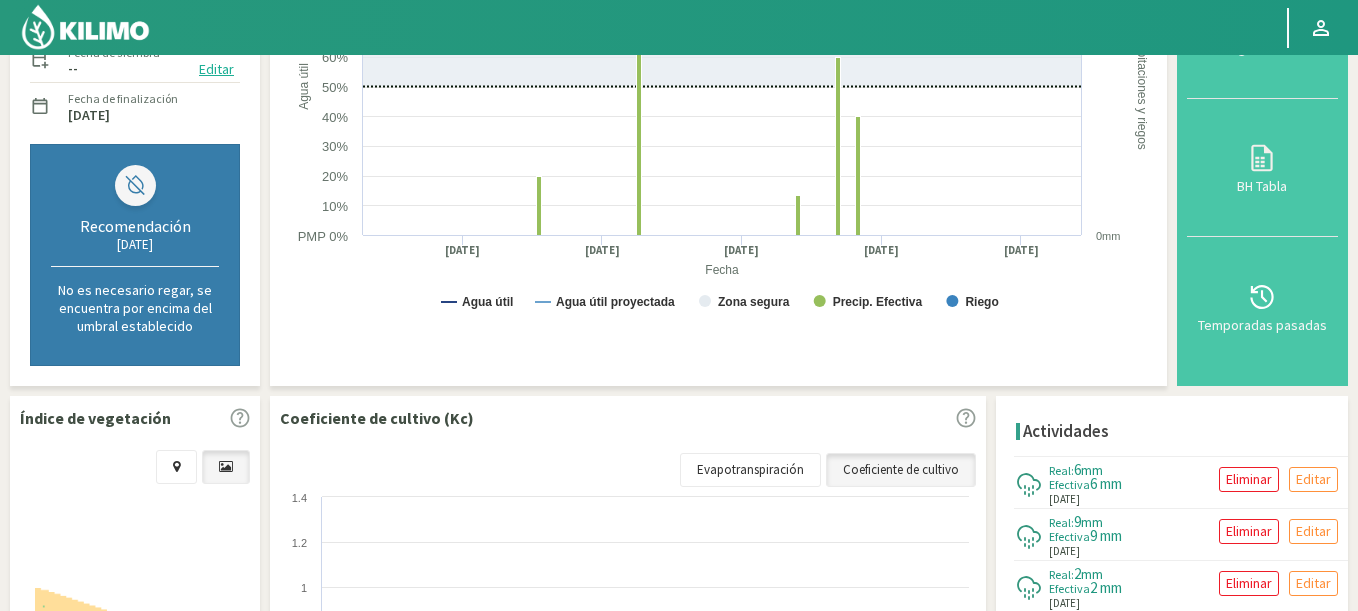scroll, scrollTop: 120, scrollLeft: 0, axis: vertical 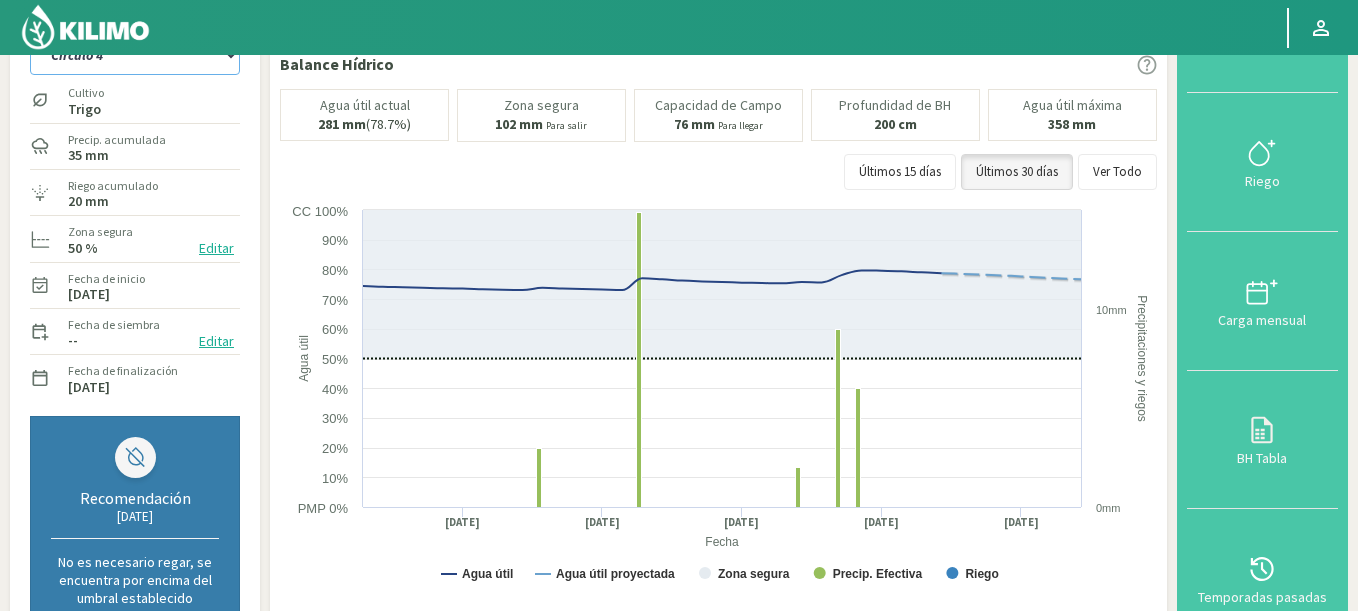 click on "C 10/11 Norte   Círculo 10/11 Sur   Círculo 4" 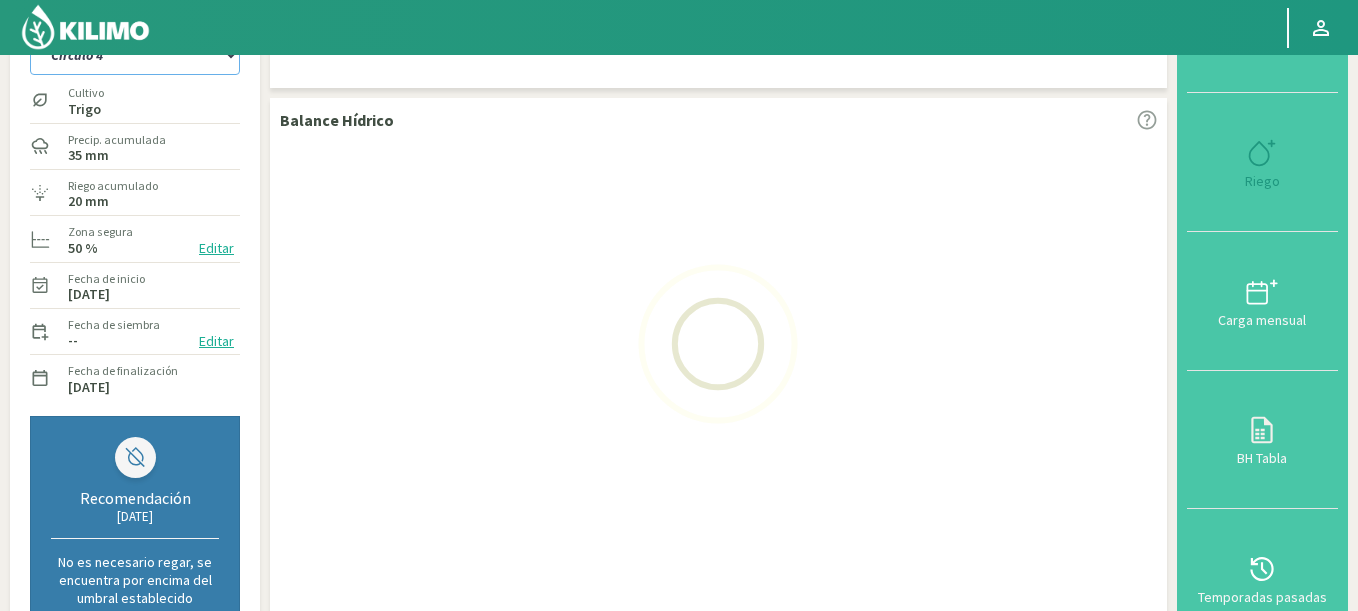 select on "8: Object" 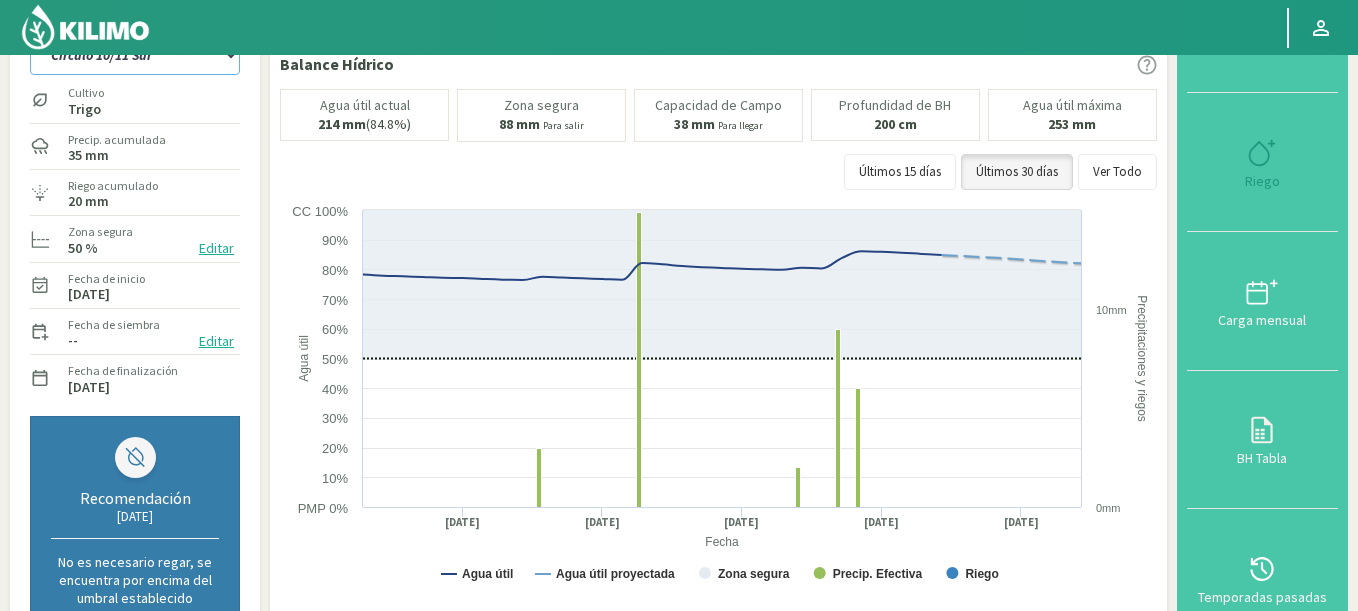 select on "1261: Object" 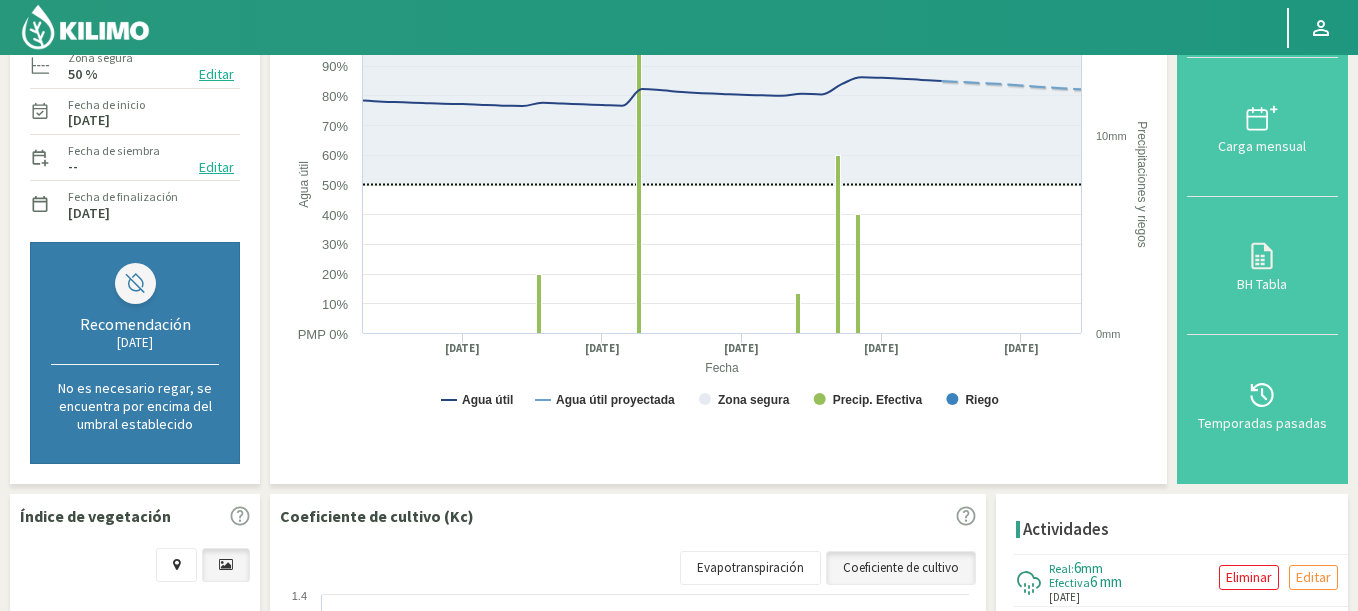 scroll, scrollTop: 720, scrollLeft: 0, axis: vertical 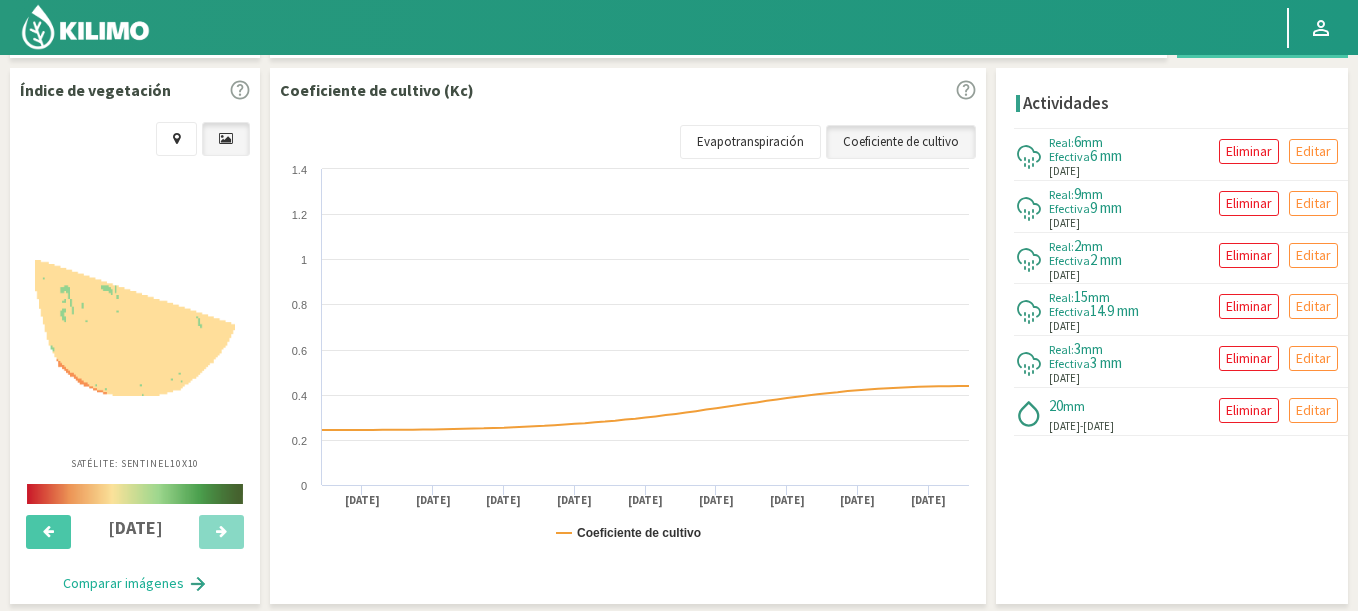 select on "12: Object" 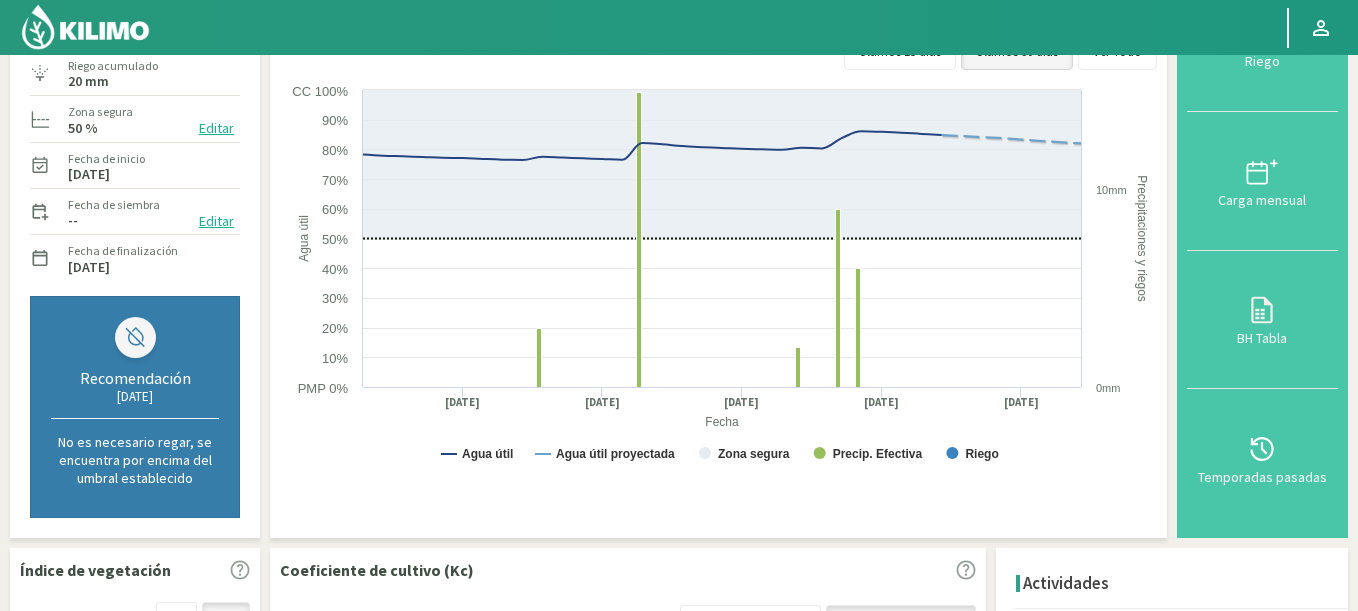 scroll, scrollTop: 0, scrollLeft: 0, axis: both 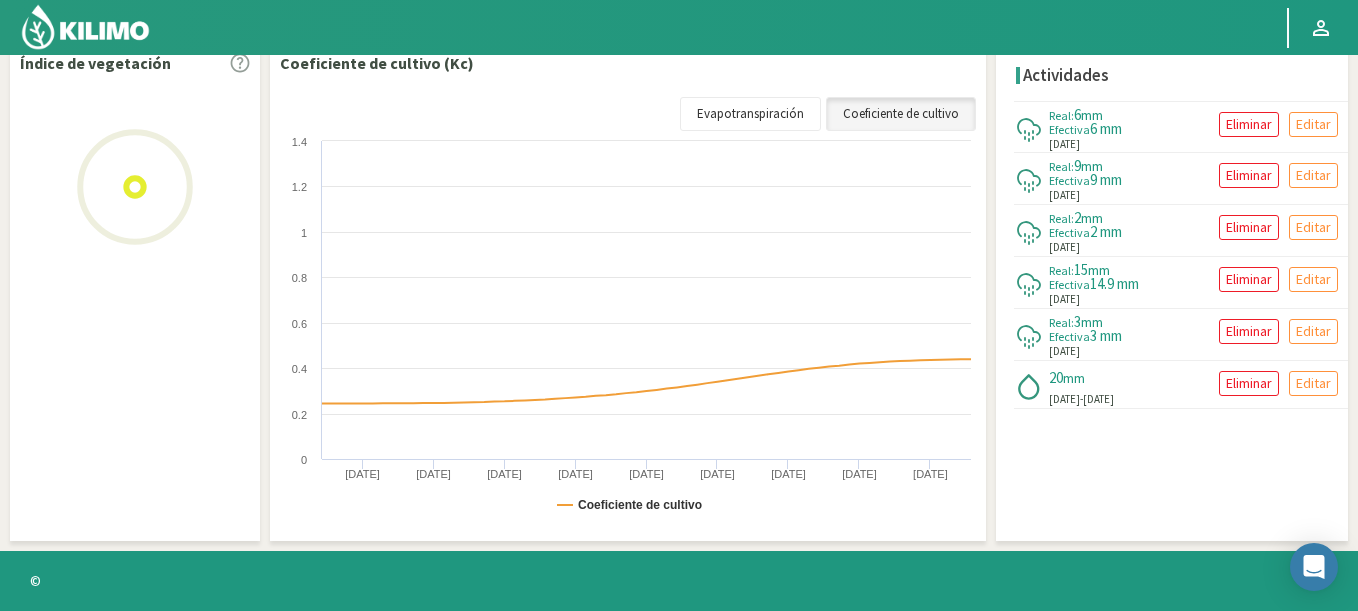 click 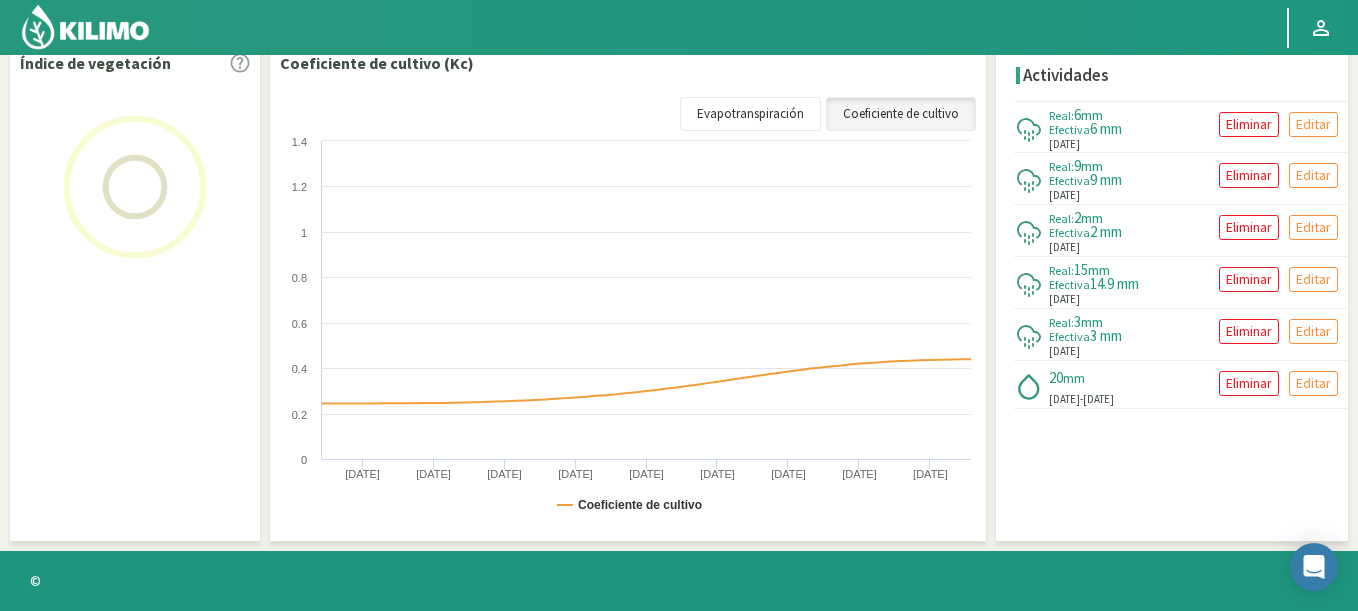 scroll, scrollTop: 115, scrollLeft: 0, axis: vertical 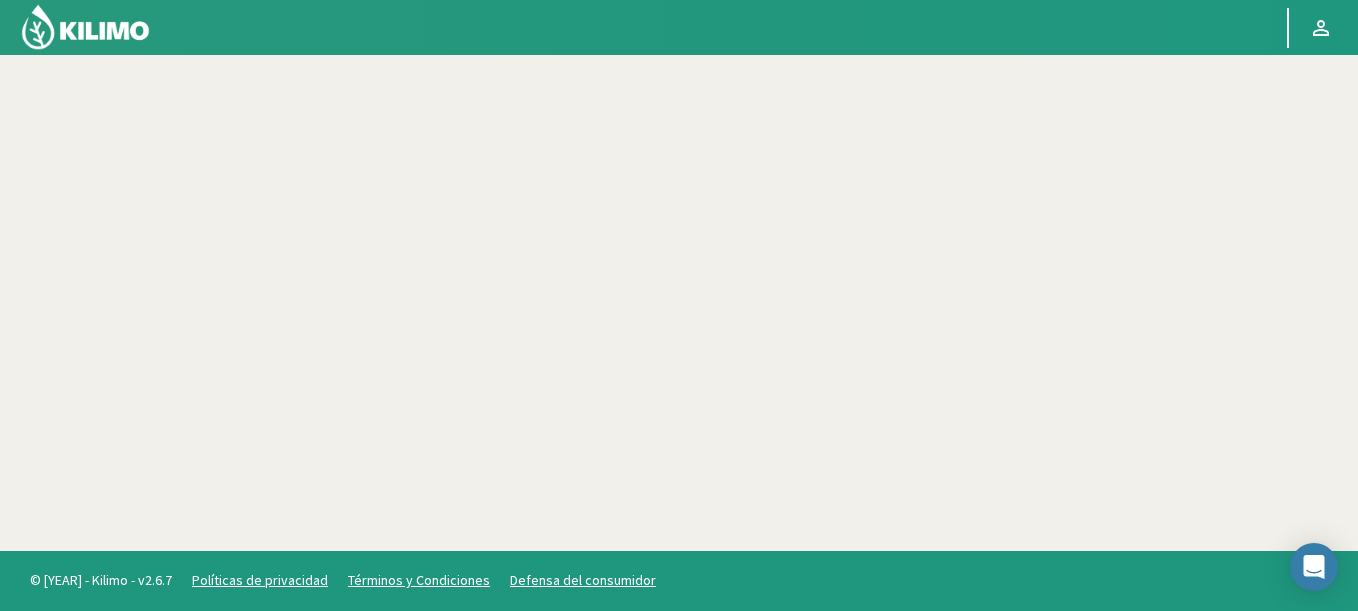 click 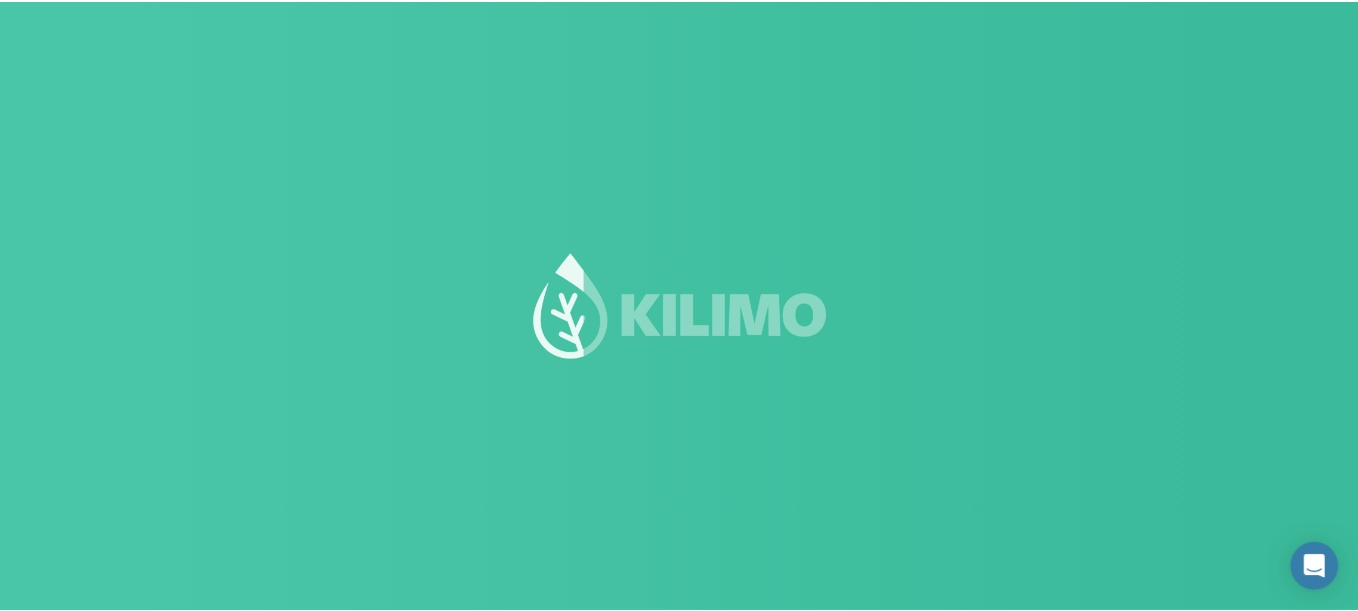 scroll, scrollTop: 139, scrollLeft: 0, axis: vertical 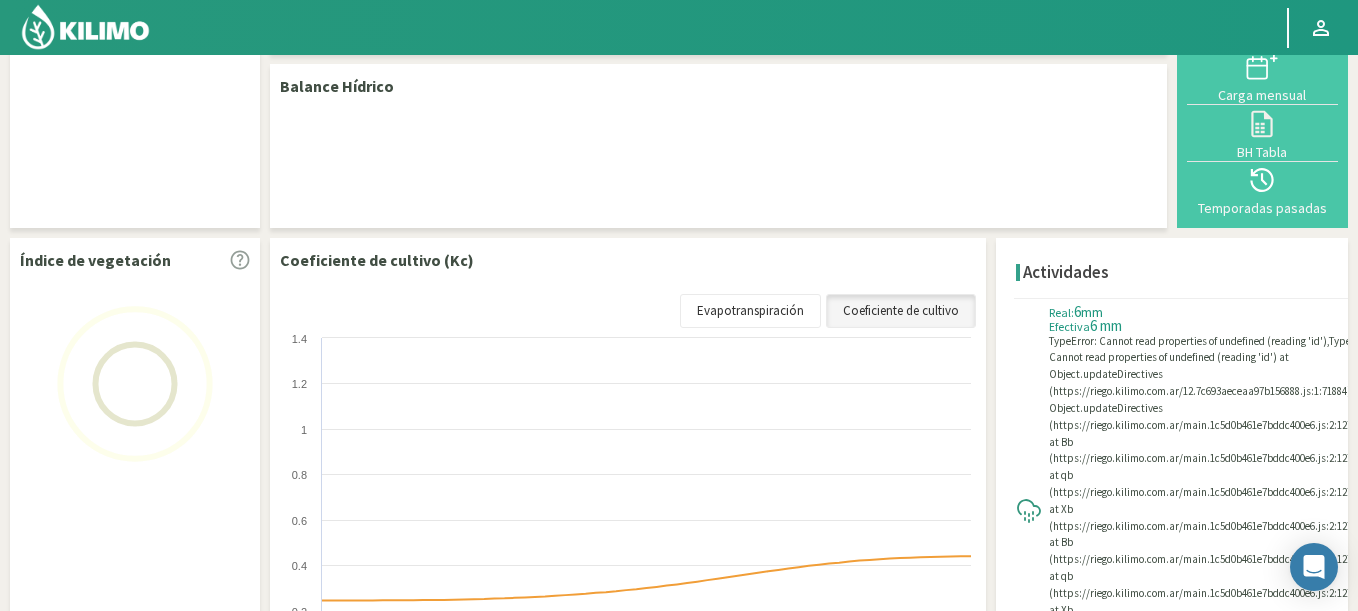 click 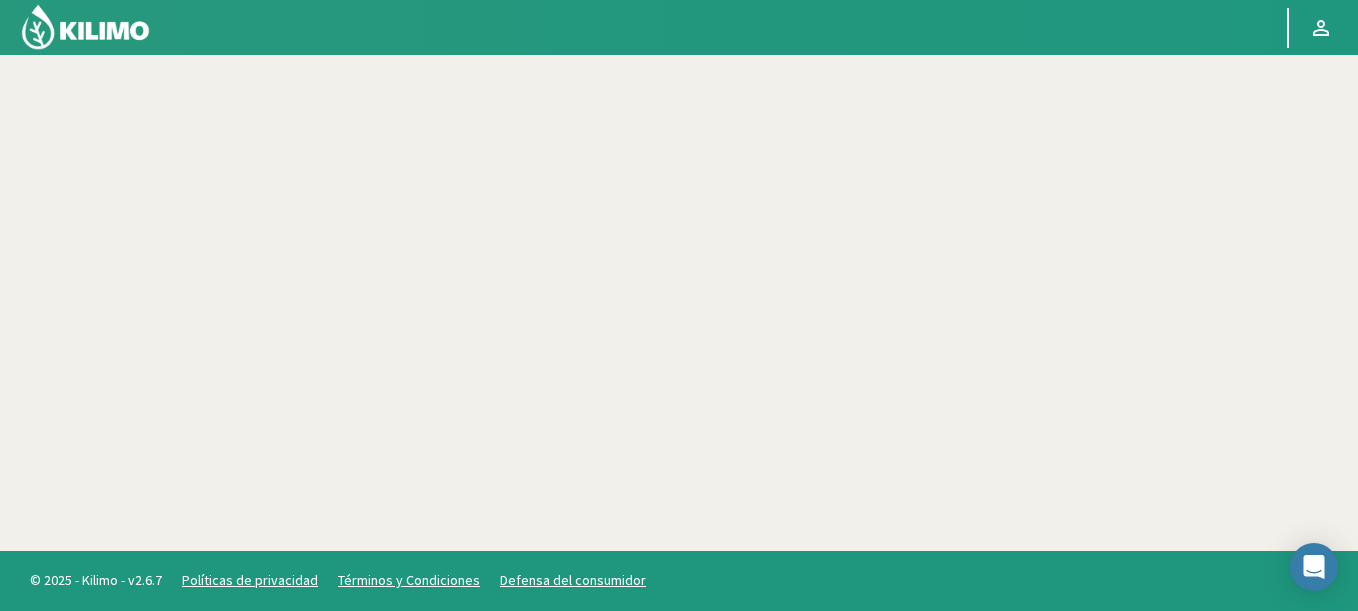scroll, scrollTop: 115, scrollLeft: 0, axis: vertical 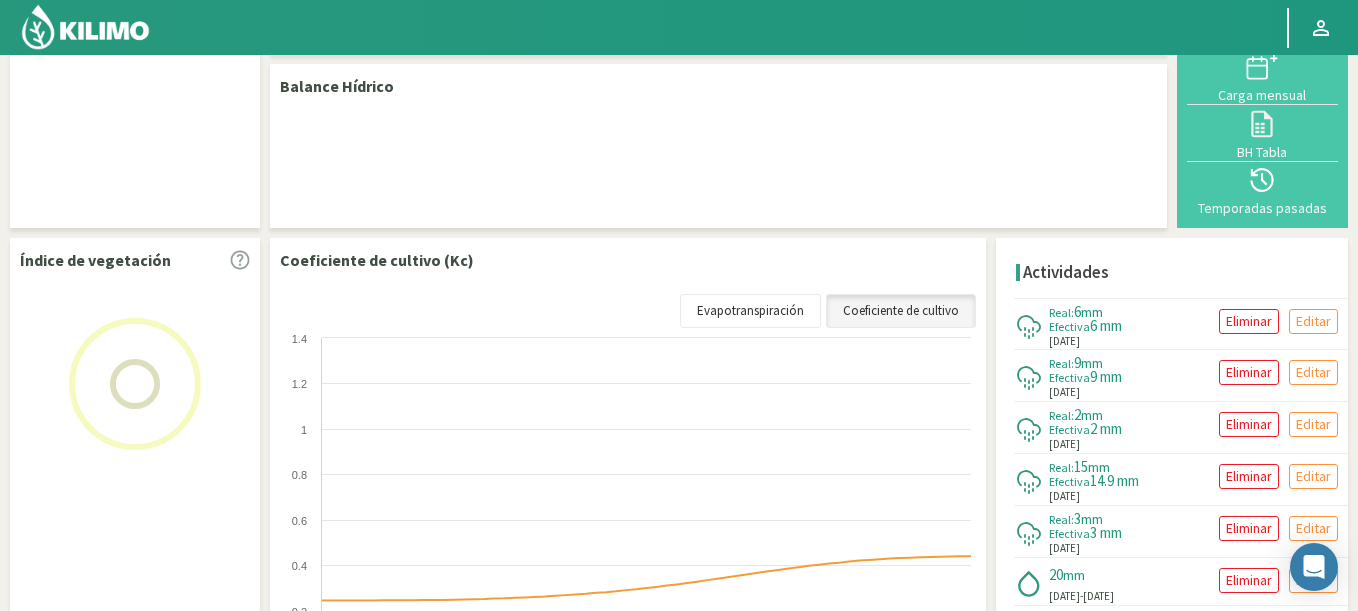 select on "149: Object" 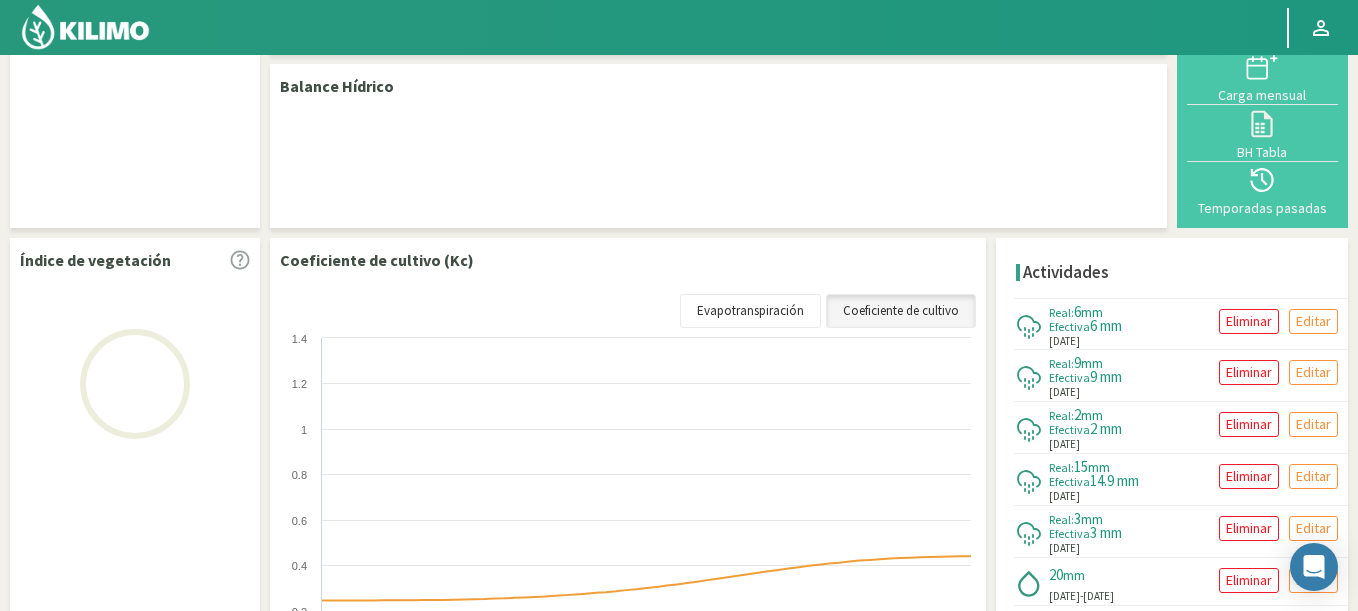 select on "2: Object" 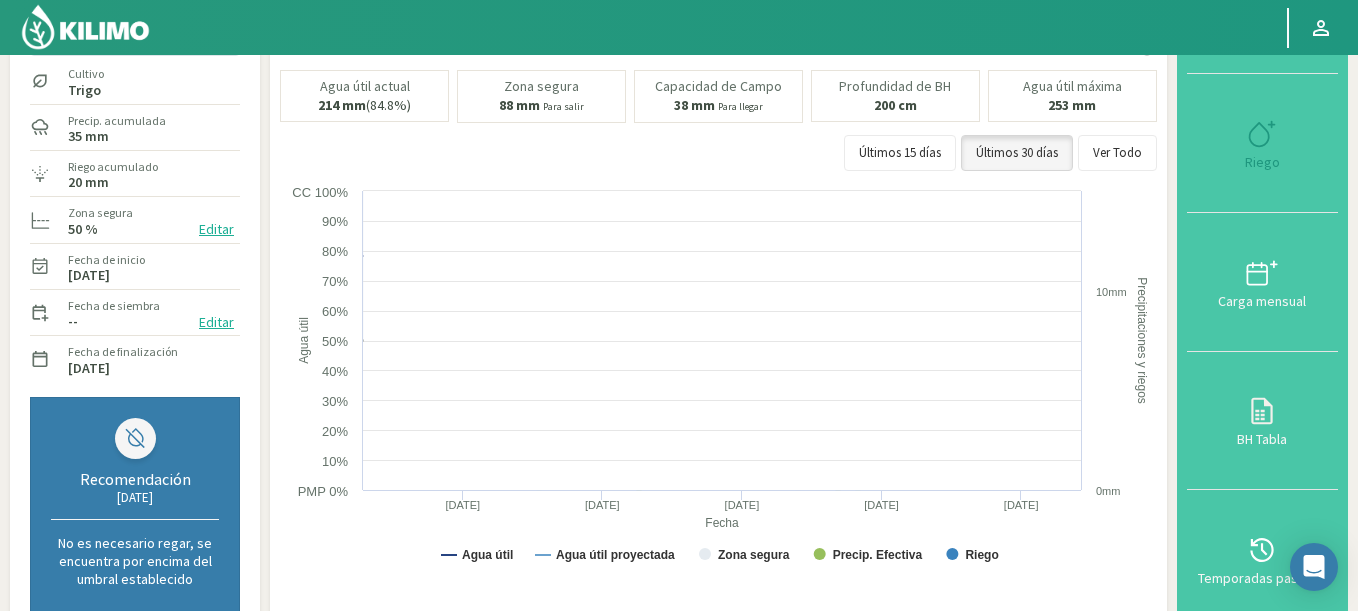 scroll, scrollTop: 138, scrollLeft: 0, axis: vertical 